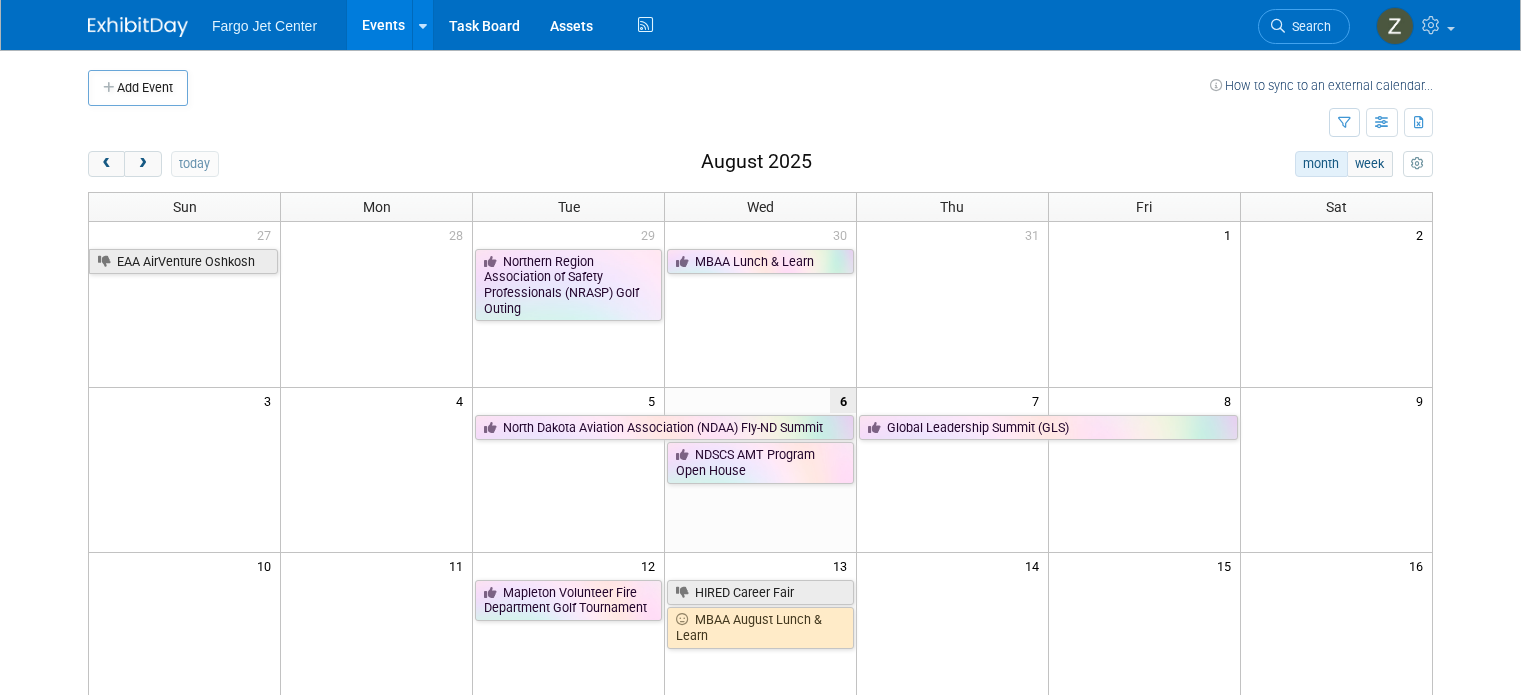 scroll, scrollTop: 0, scrollLeft: 0, axis: both 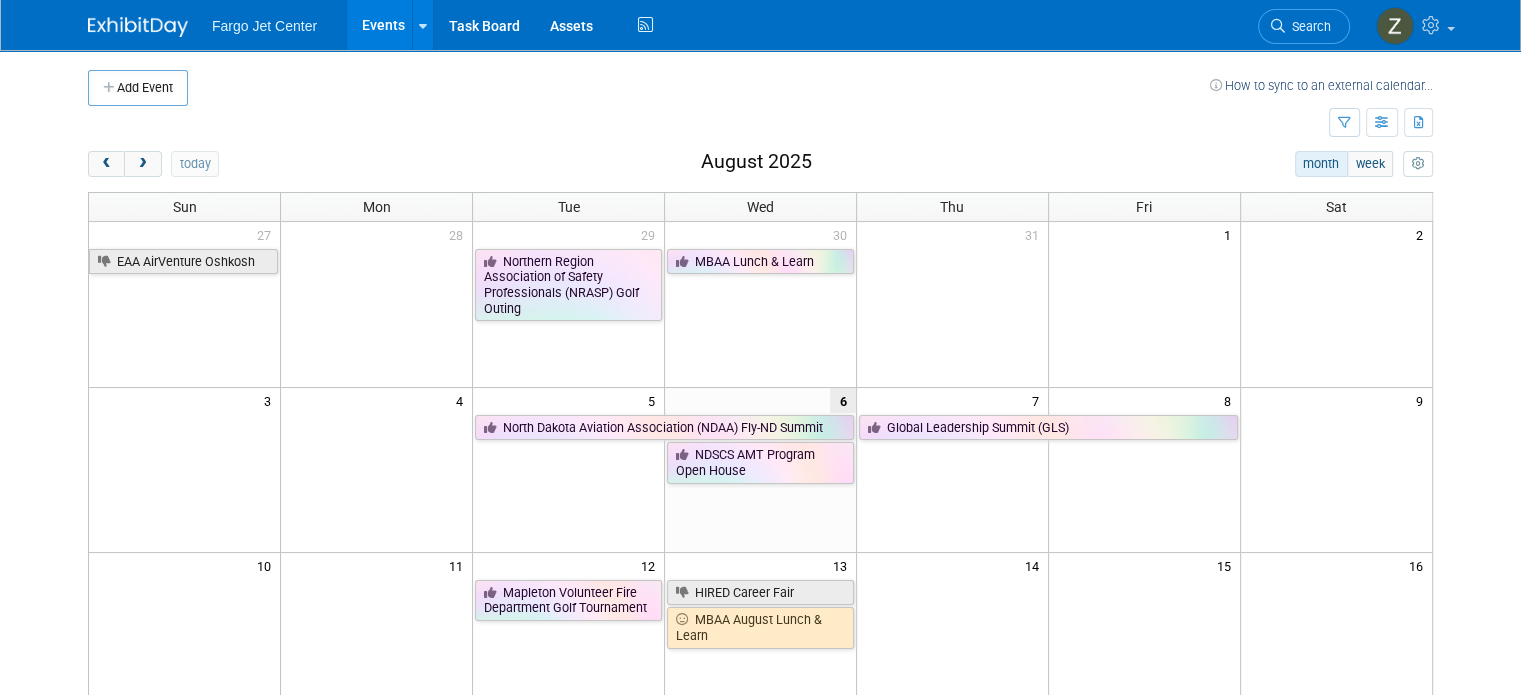 click on "Events" at bounding box center [383, 25] 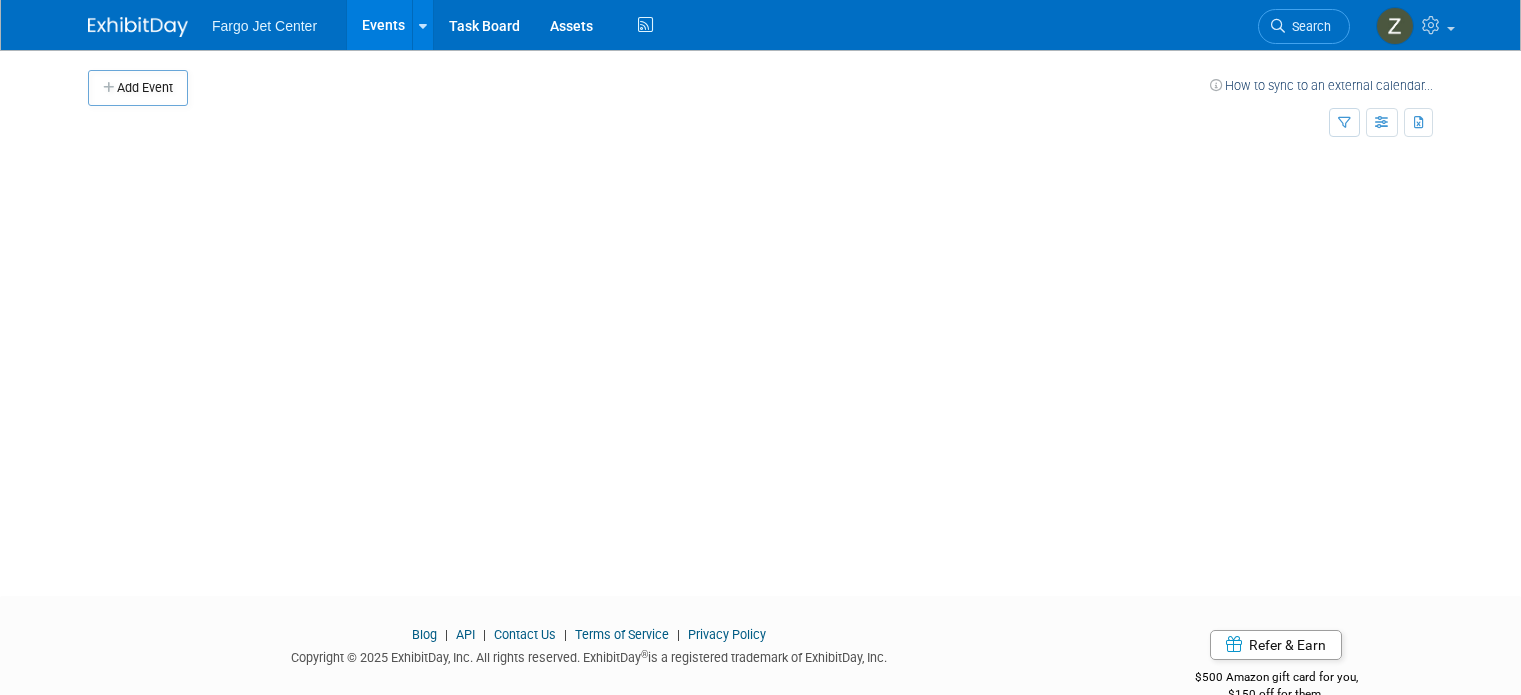 scroll, scrollTop: 0, scrollLeft: 0, axis: both 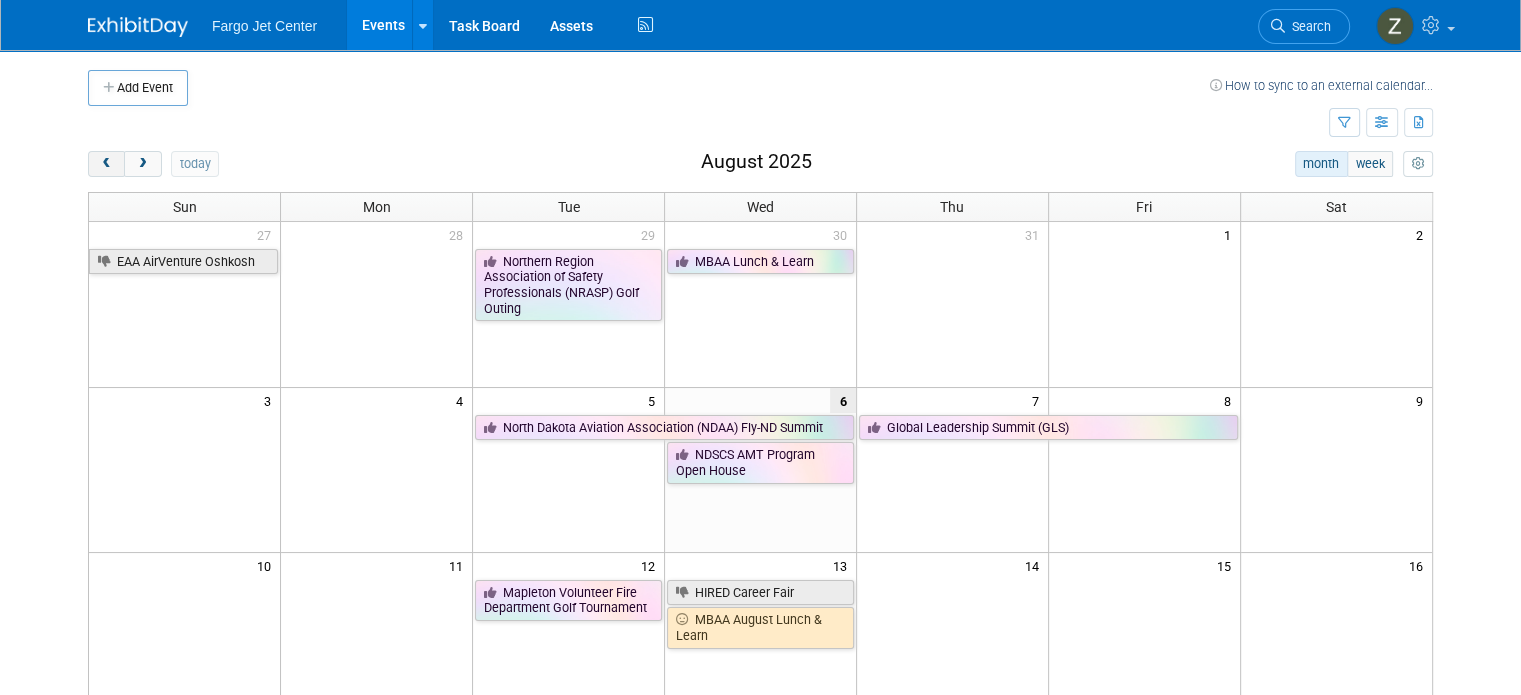 click at bounding box center (106, 164) 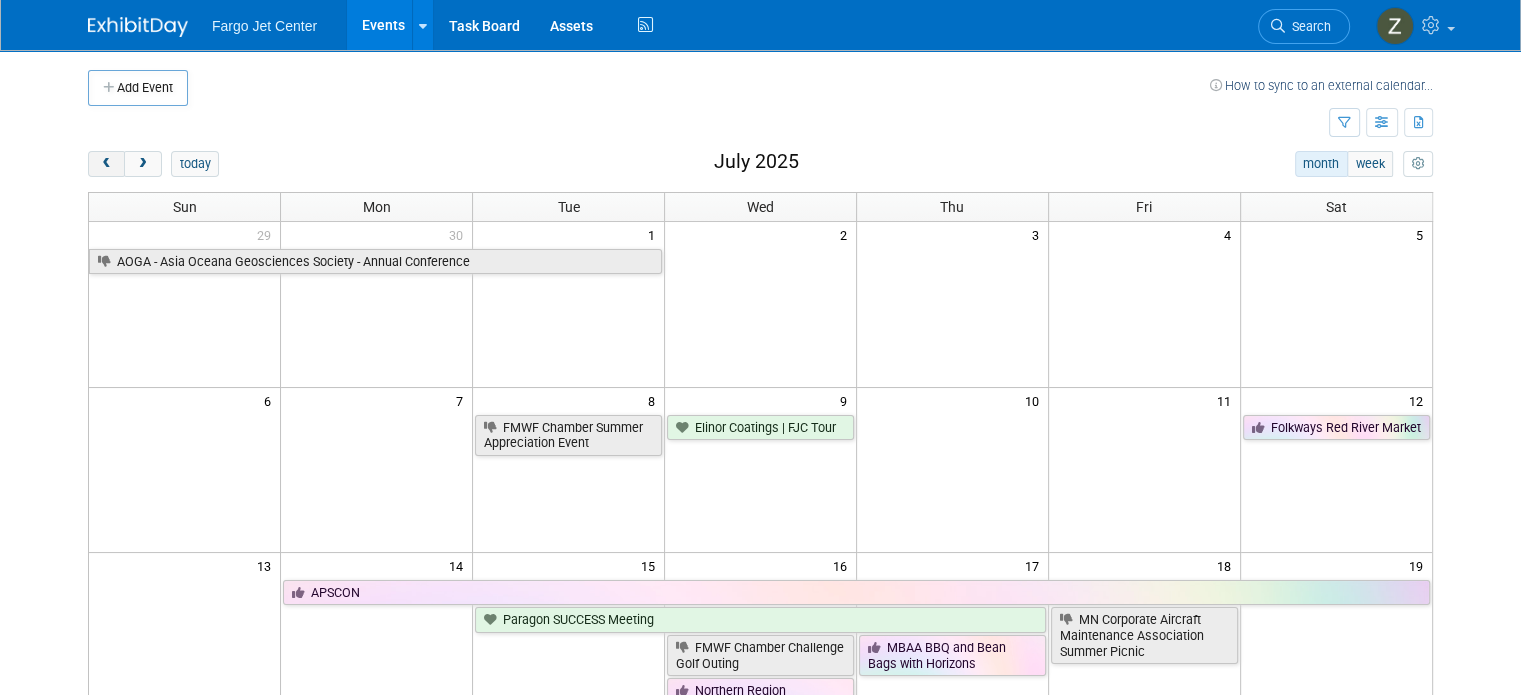 click at bounding box center (106, 164) 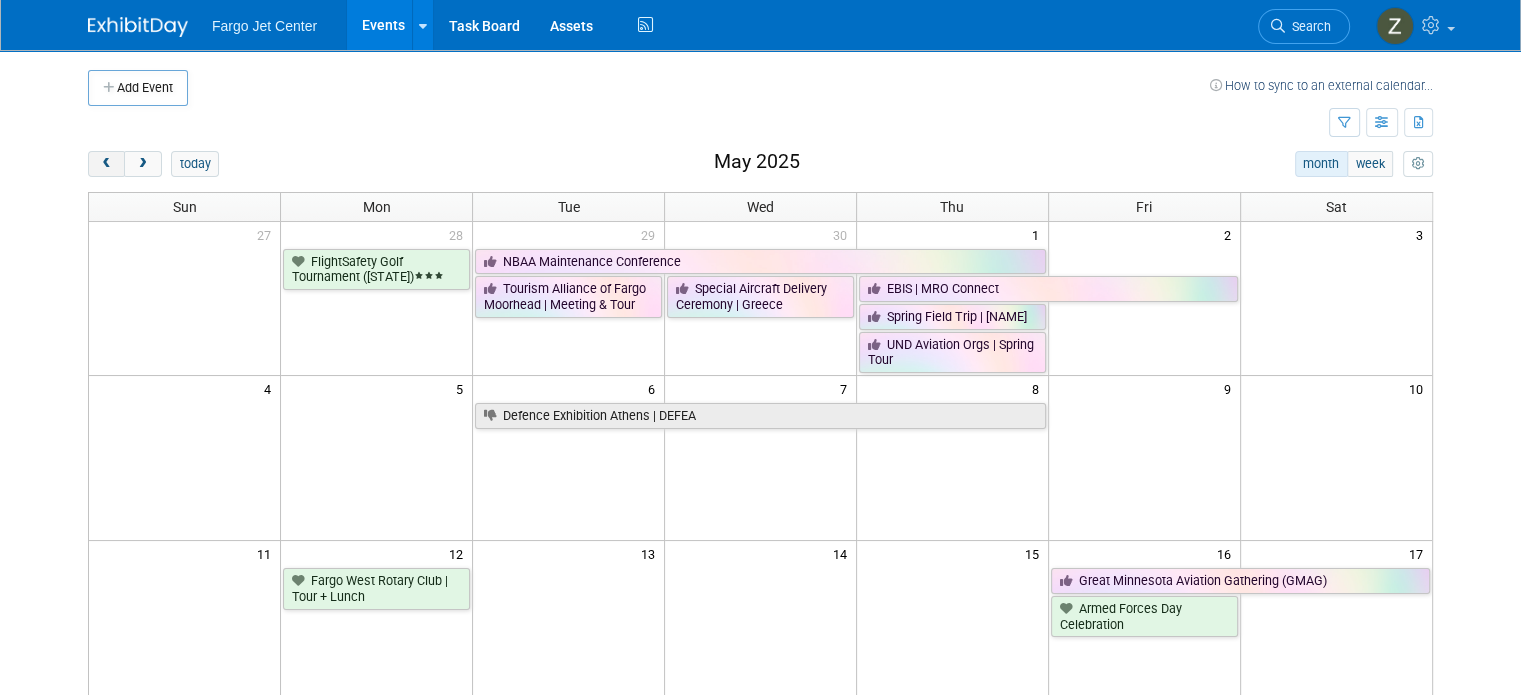 scroll, scrollTop: 0, scrollLeft: 0, axis: both 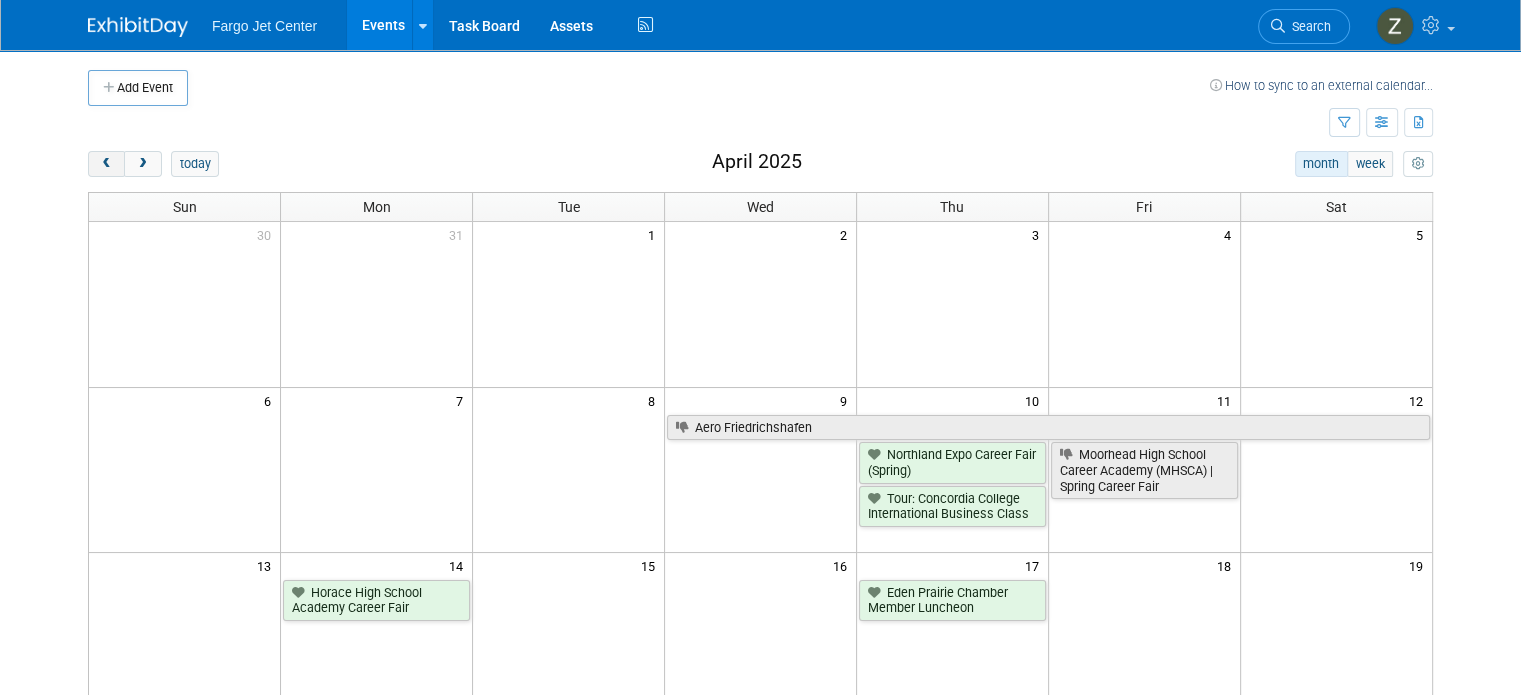 click at bounding box center [106, 164] 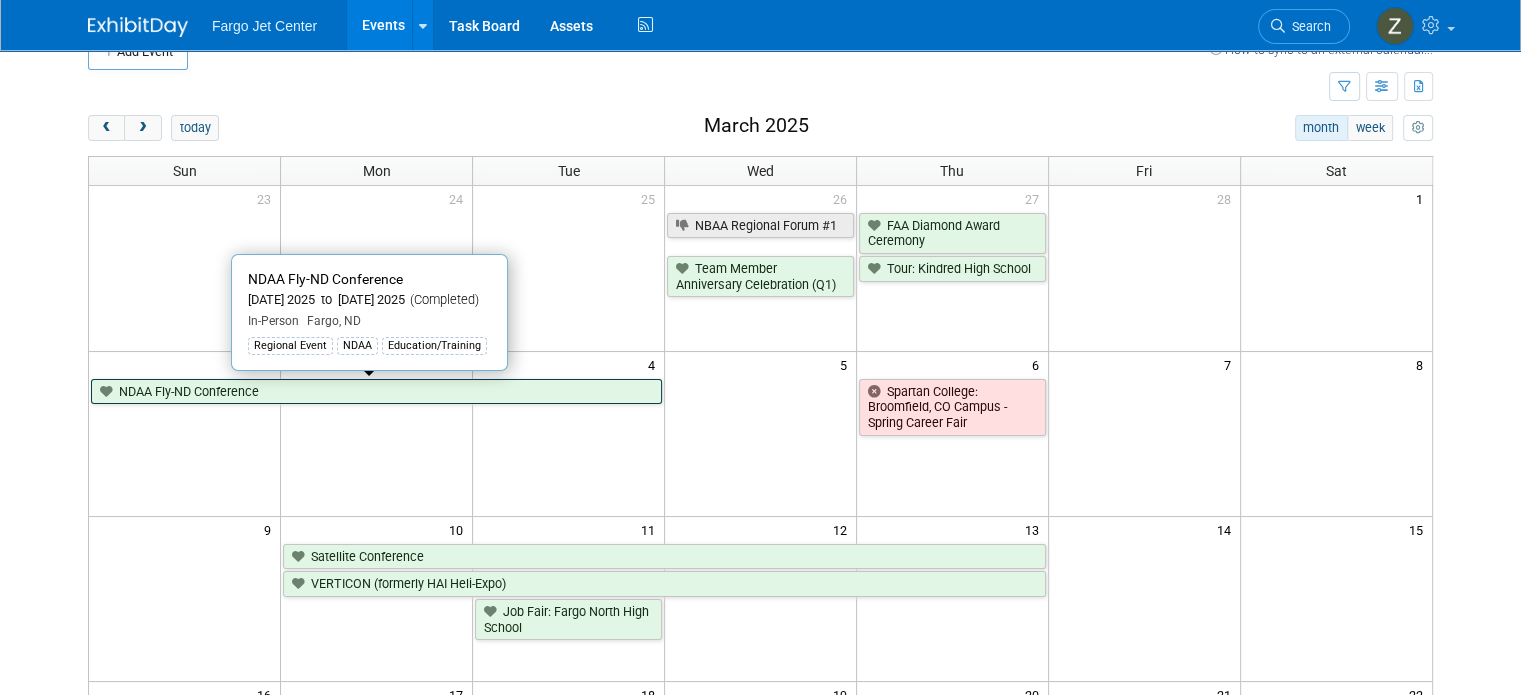 scroll, scrollTop: 0, scrollLeft: 0, axis: both 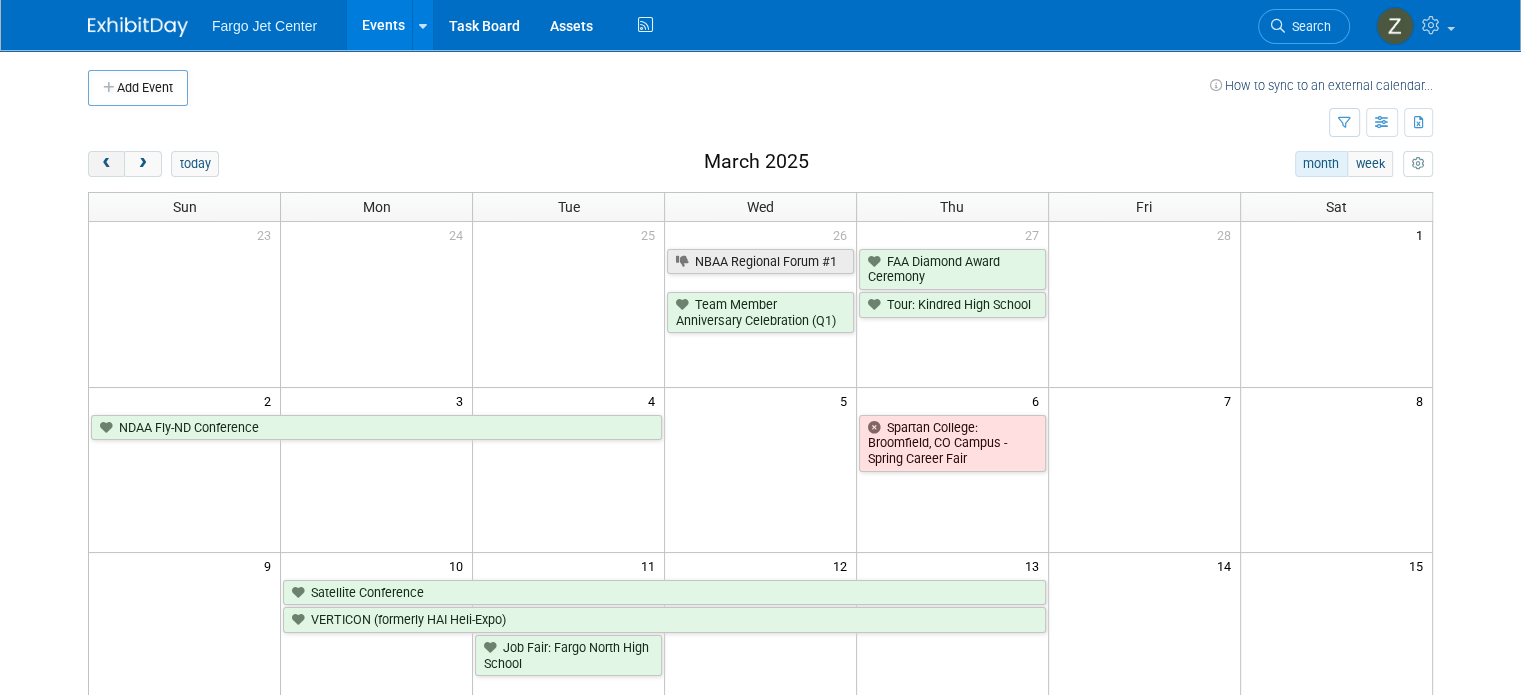 click at bounding box center (106, 164) 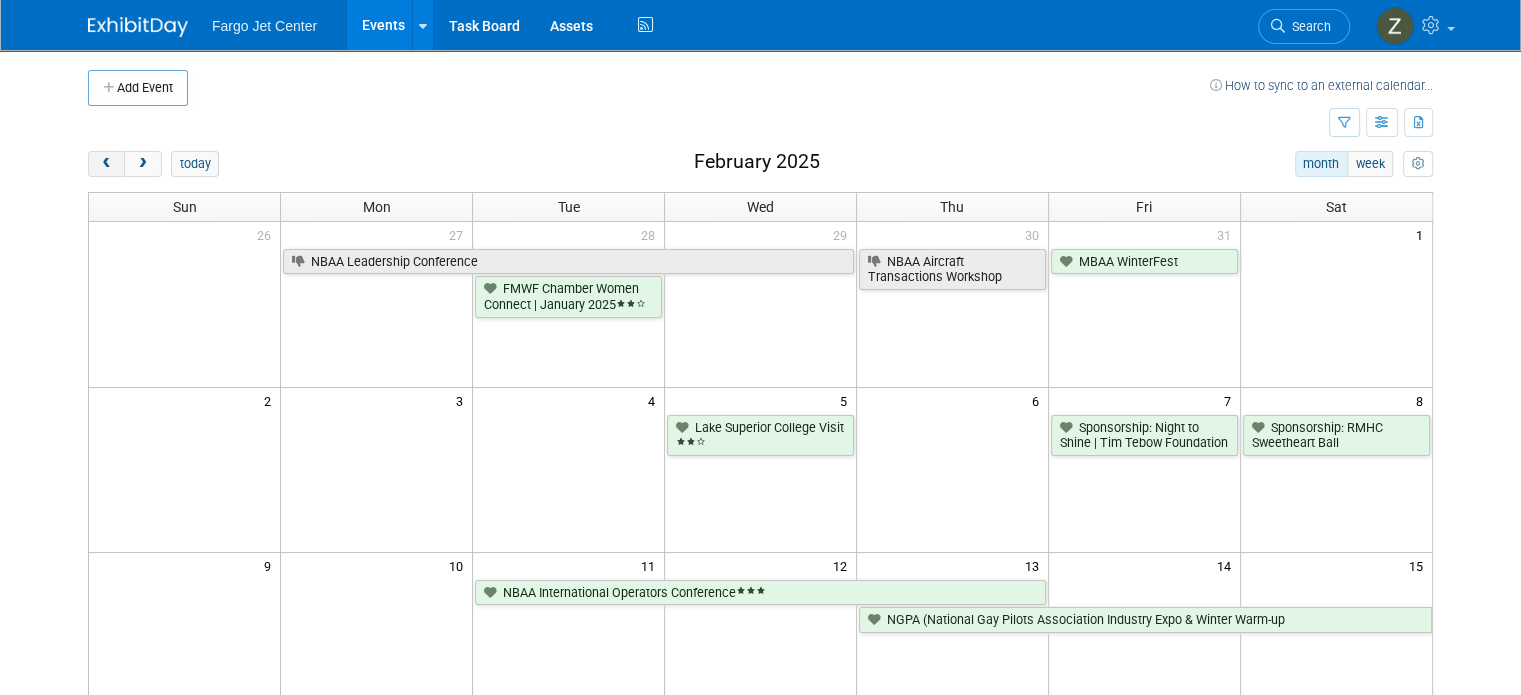 click at bounding box center [106, 164] 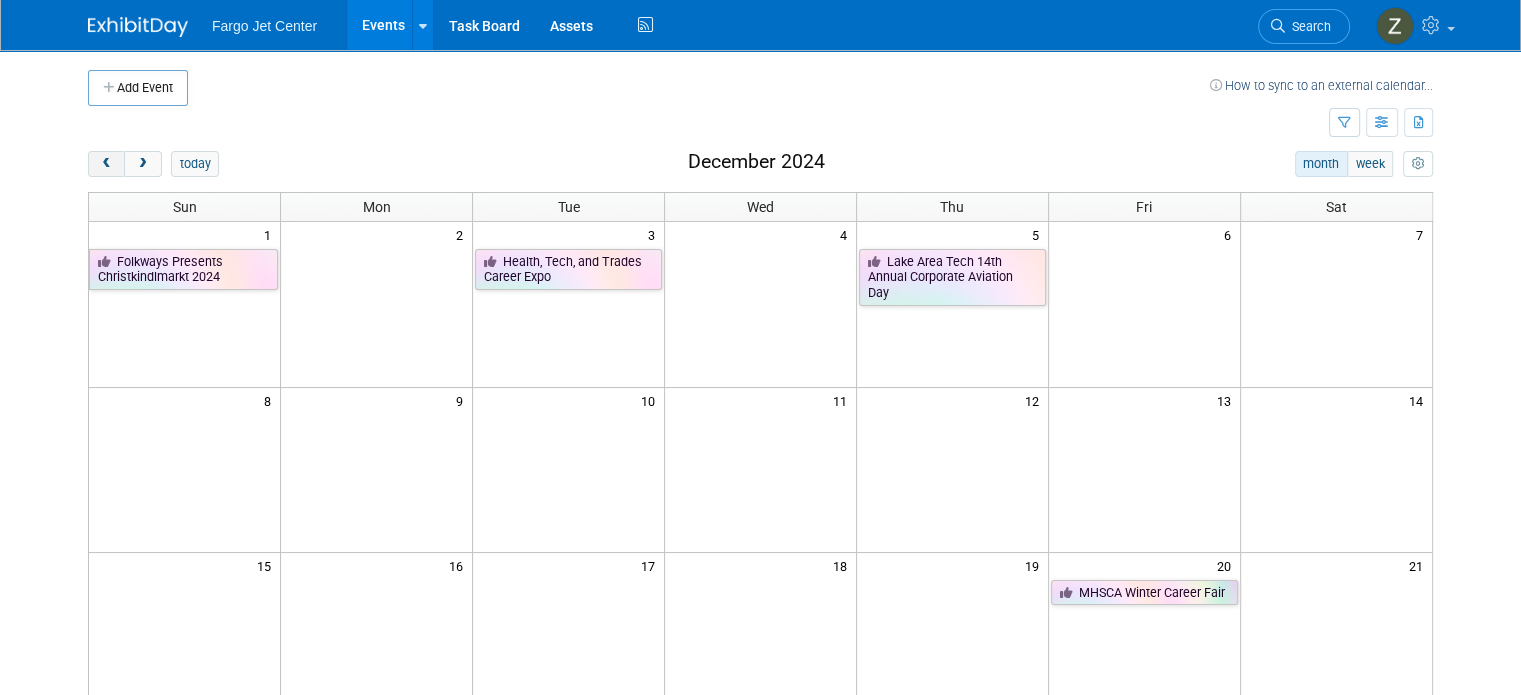 click at bounding box center (106, 164) 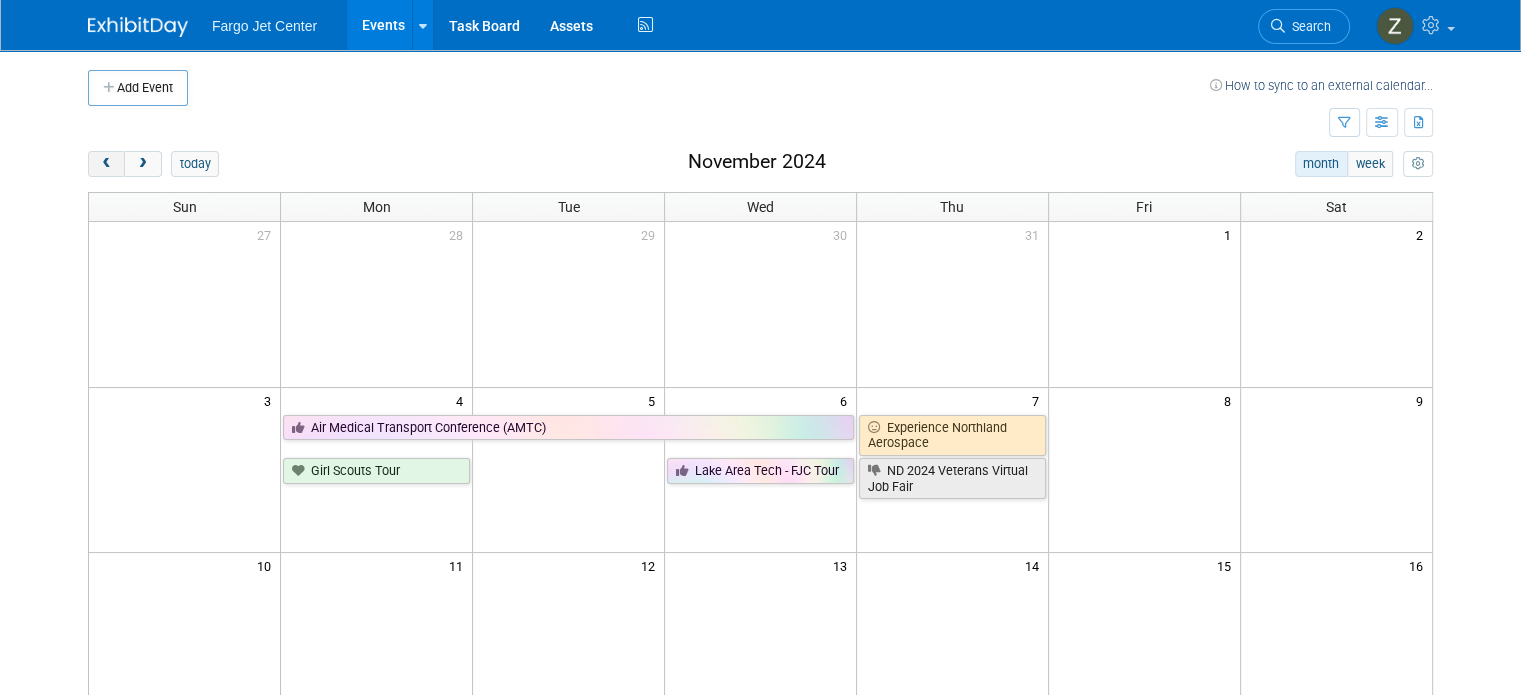 click at bounding box center [106, 164] 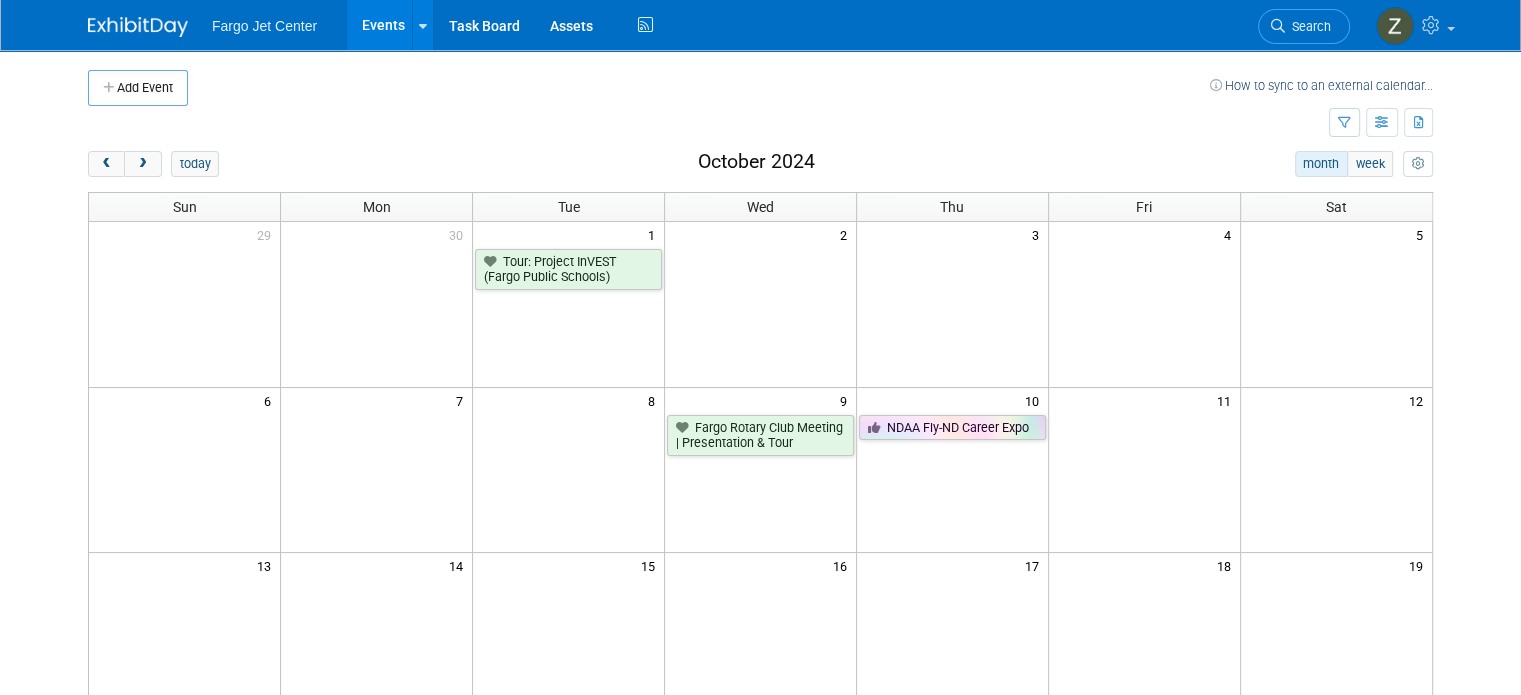 scroll, scrollTop: 132, scrollLeft: 0, axis: vertical 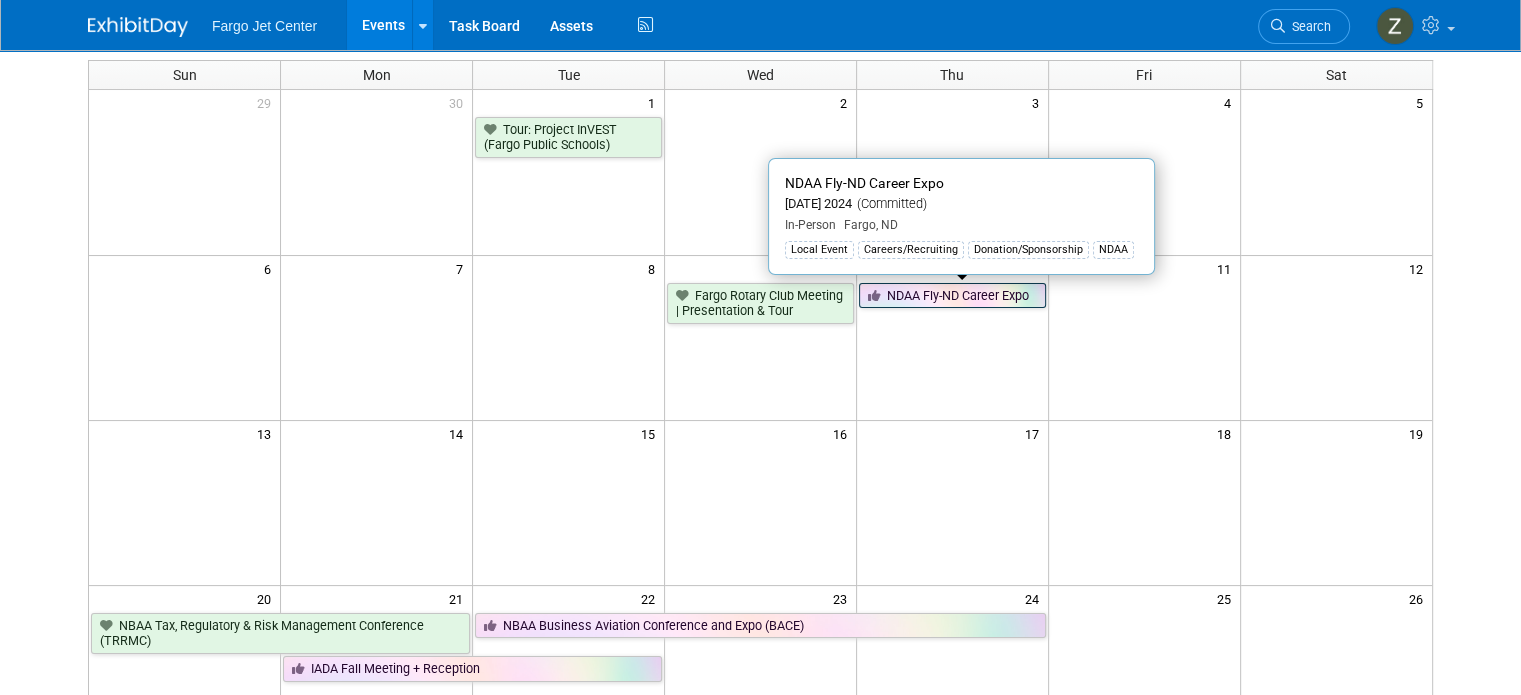 click on "NDAA Fly-ND Career Expo" at bounding box center [952, 296] 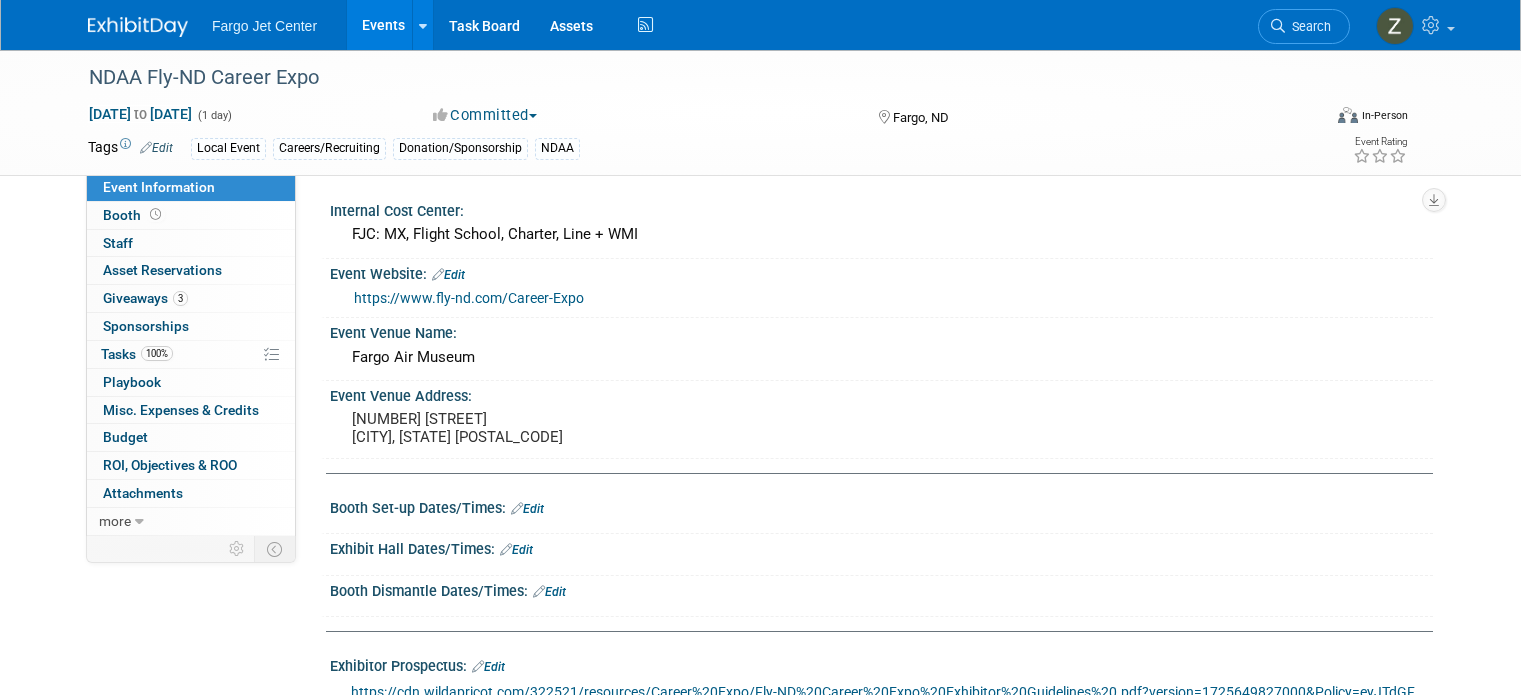 scroll, scrollTop: 0, scrollLeft: 0, axis: both 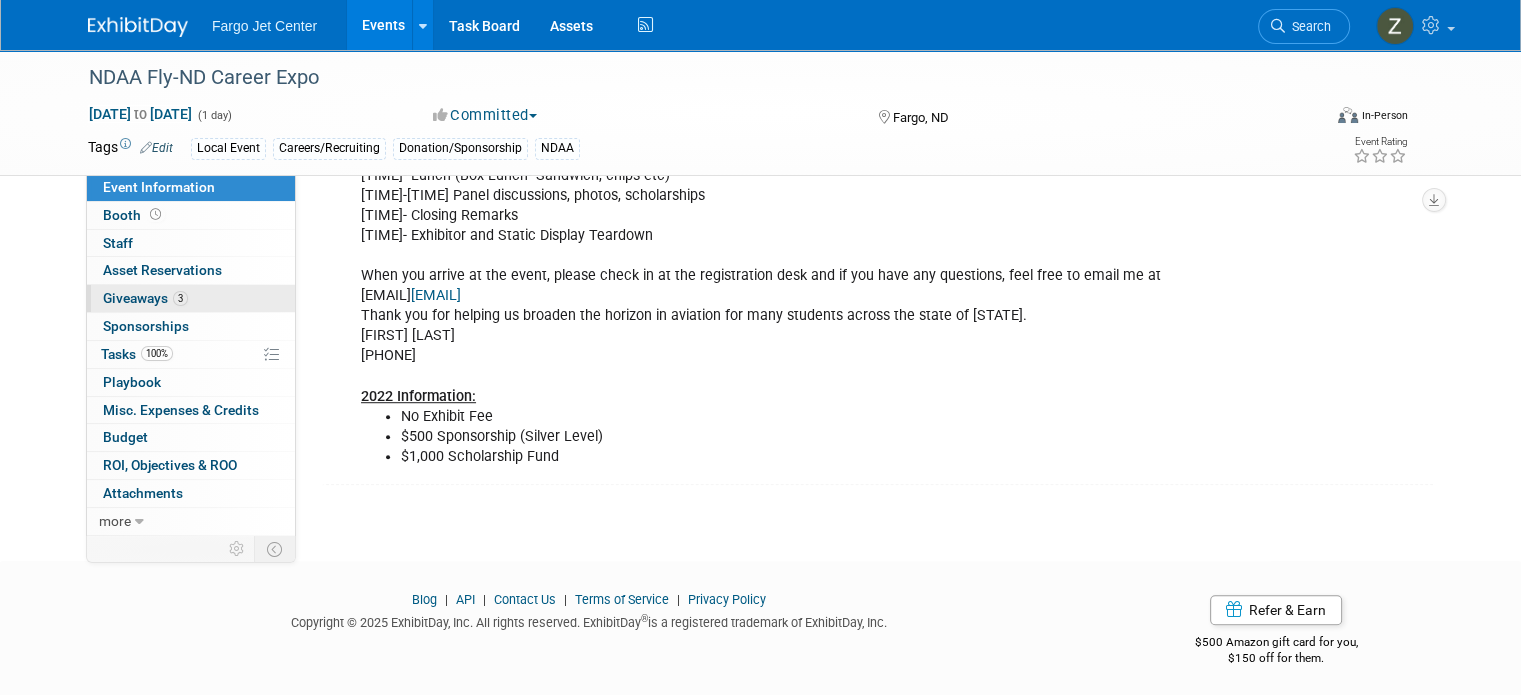 click on "Giveaways 3" at bounding box center [145, 298] 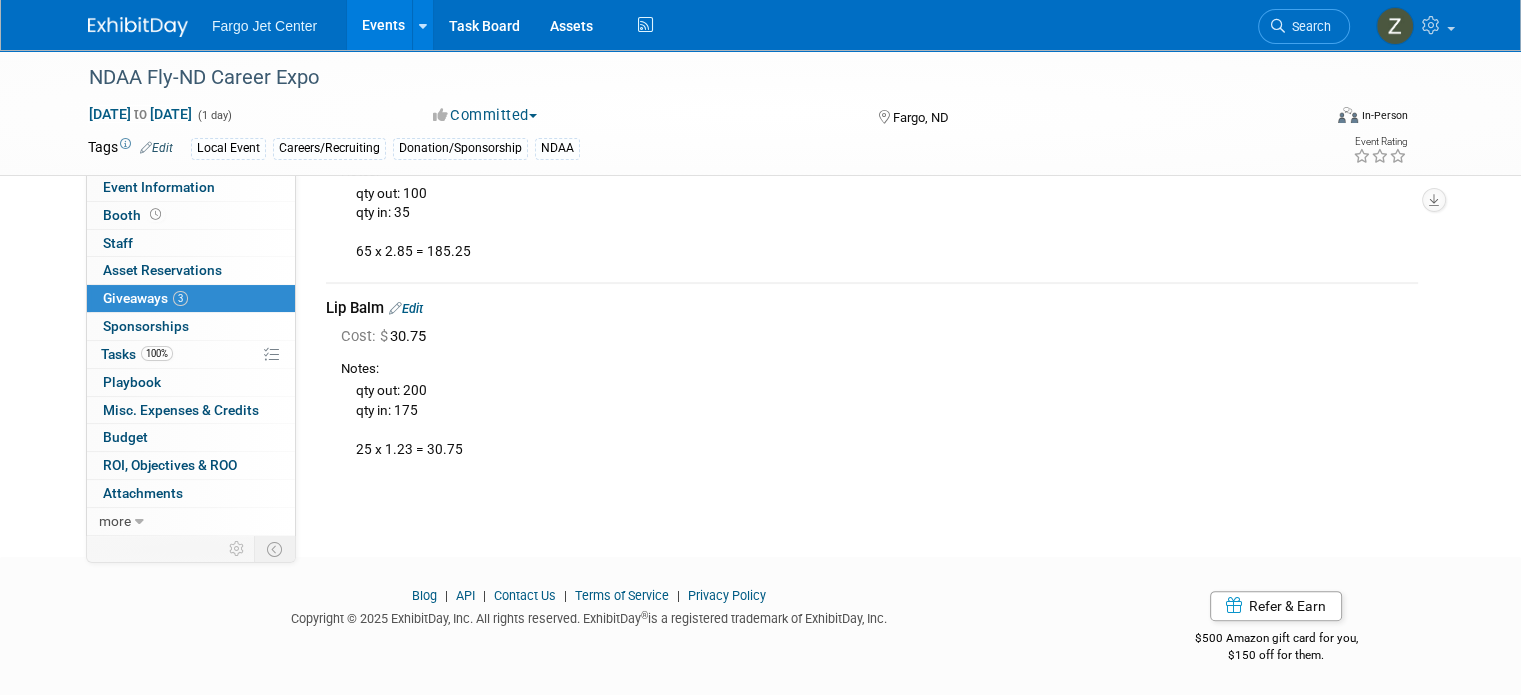 scroll, scrollTop: 367, scrollLeft: 0, axis: vertical 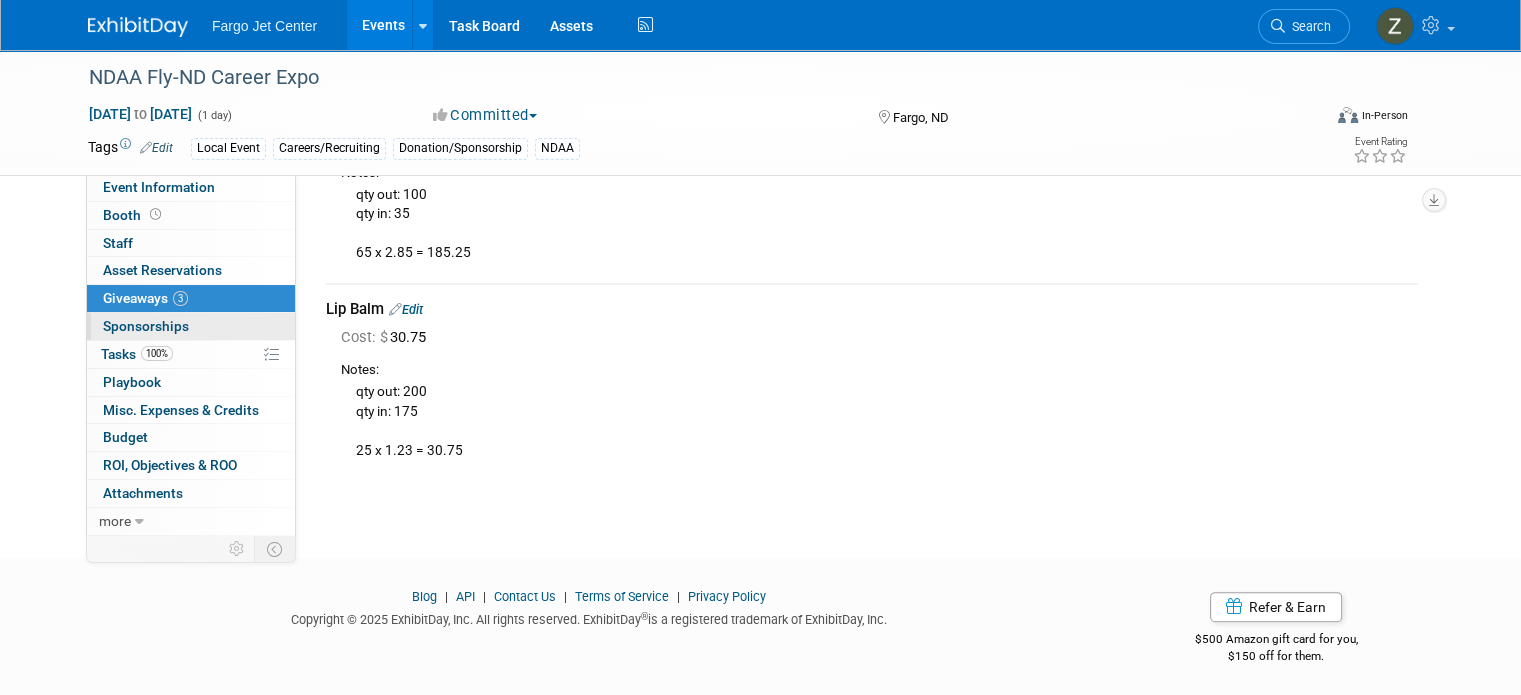 click on "0
Sponsorships 0" at bounding box center [191, 326] 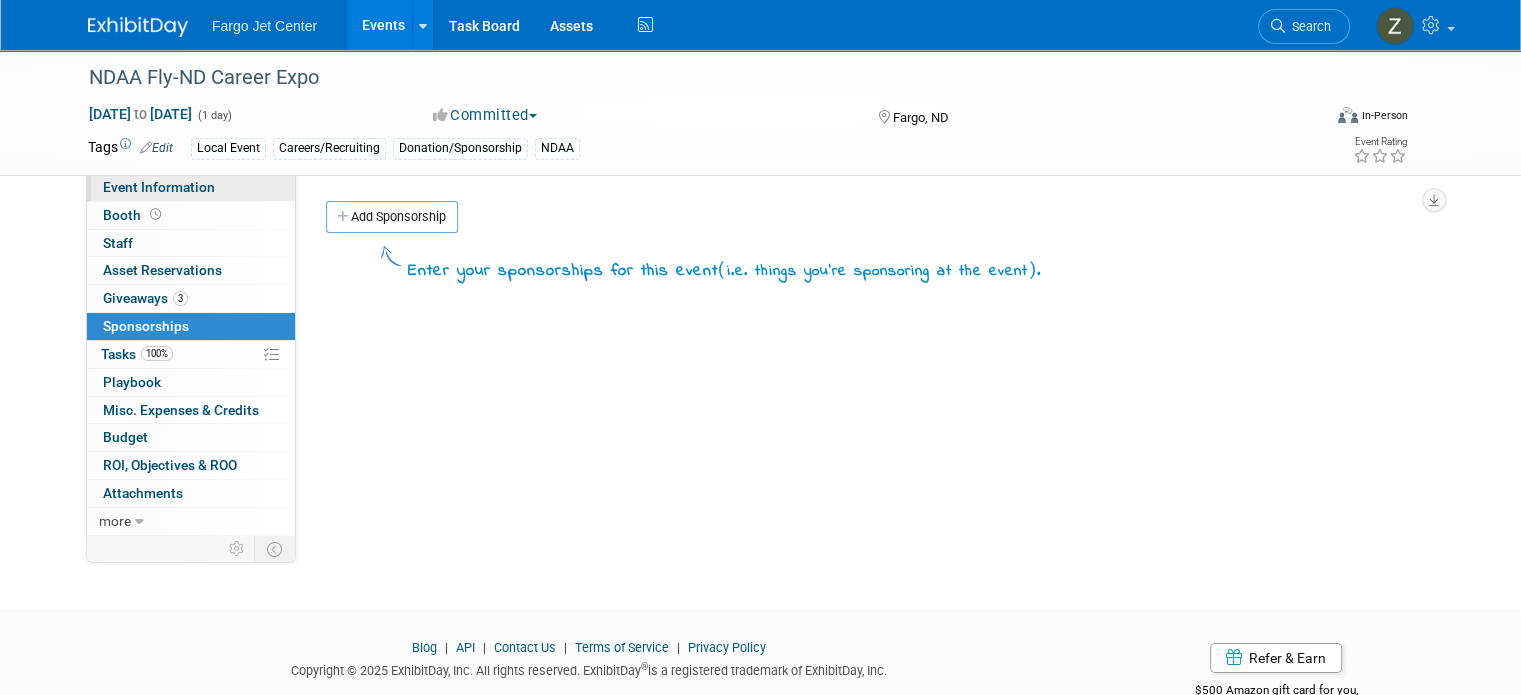 click on "Event Information" at bounding box center (159, 187) 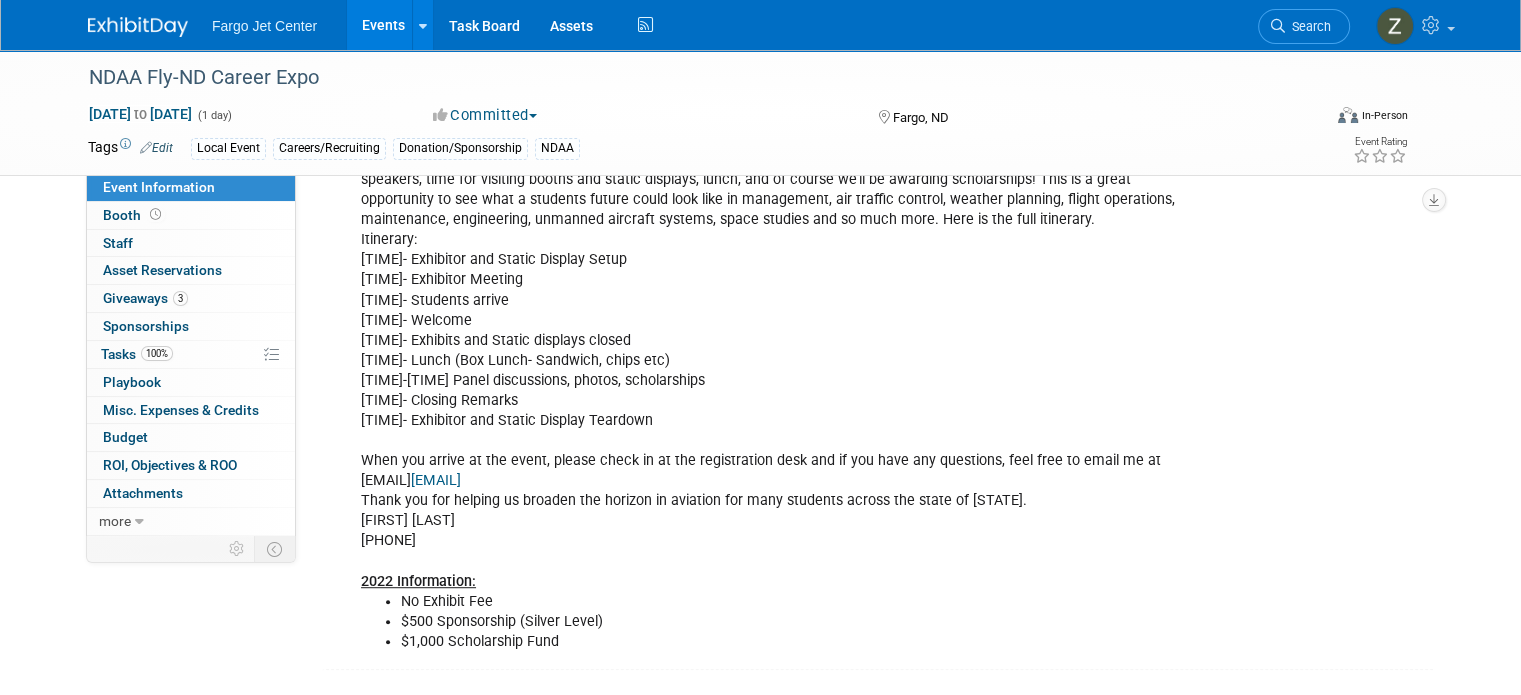 scroll, scrollTop: 1208, scrollLeft: 0, axis: vertical 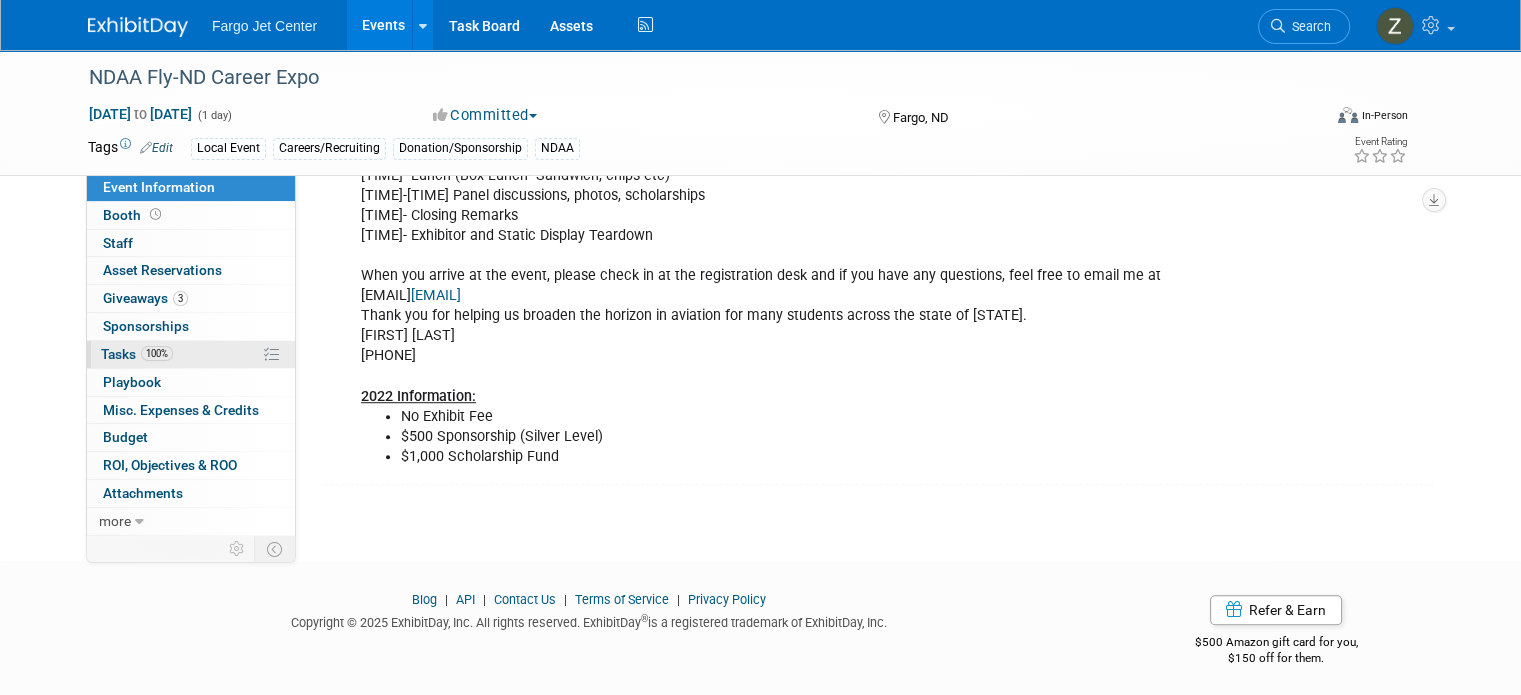 click on "100%
Tasks 100%" at bounding box center [191, 354] 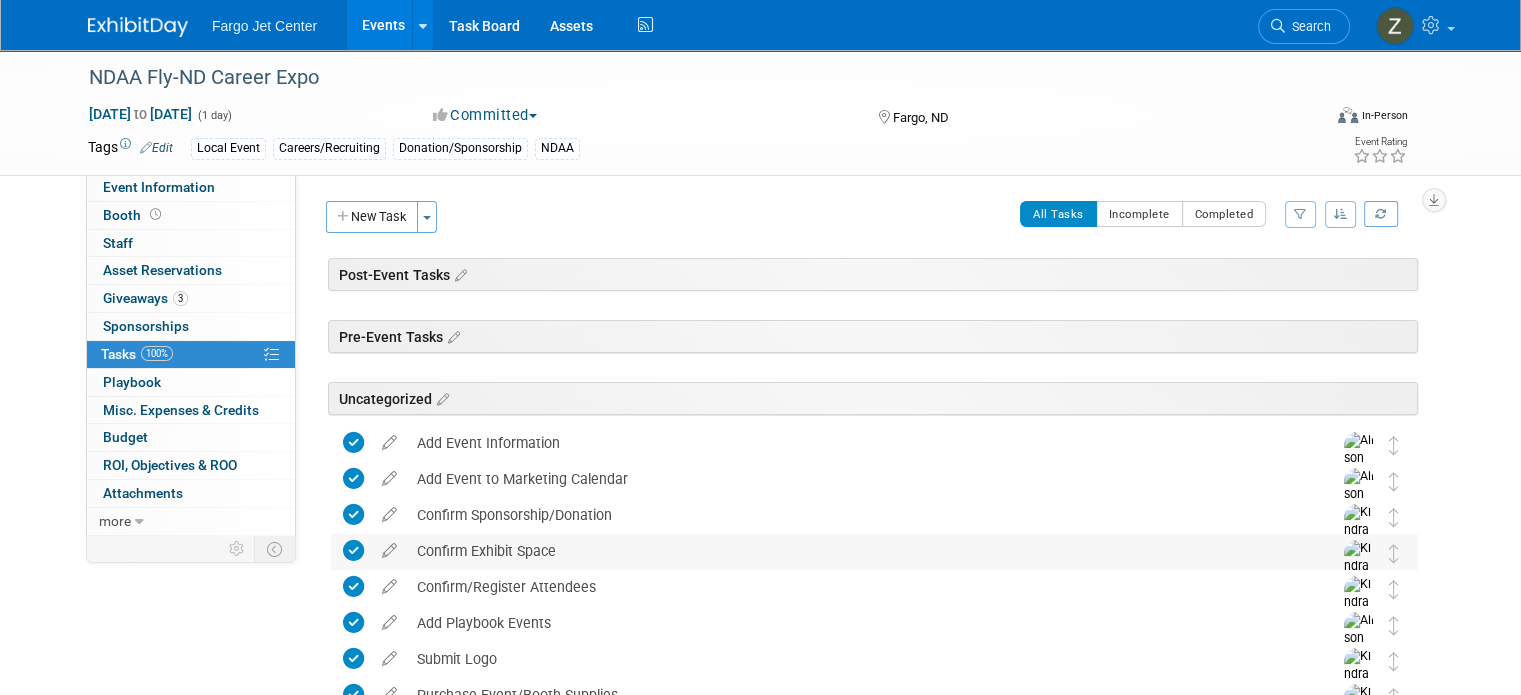scroll, scrollTop: 411, scrollLeft: 0, axis: vertical 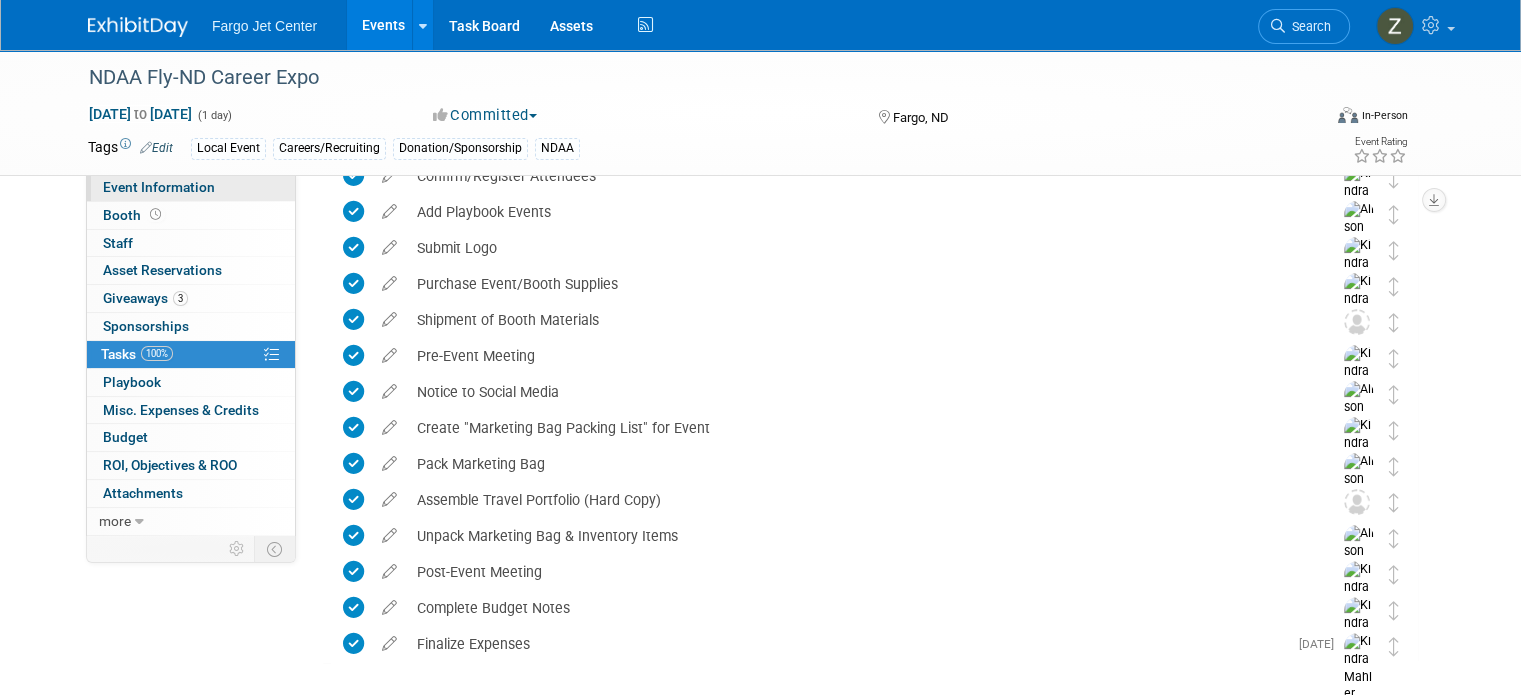 click on "Event Information" at bounding box center [159, 187] 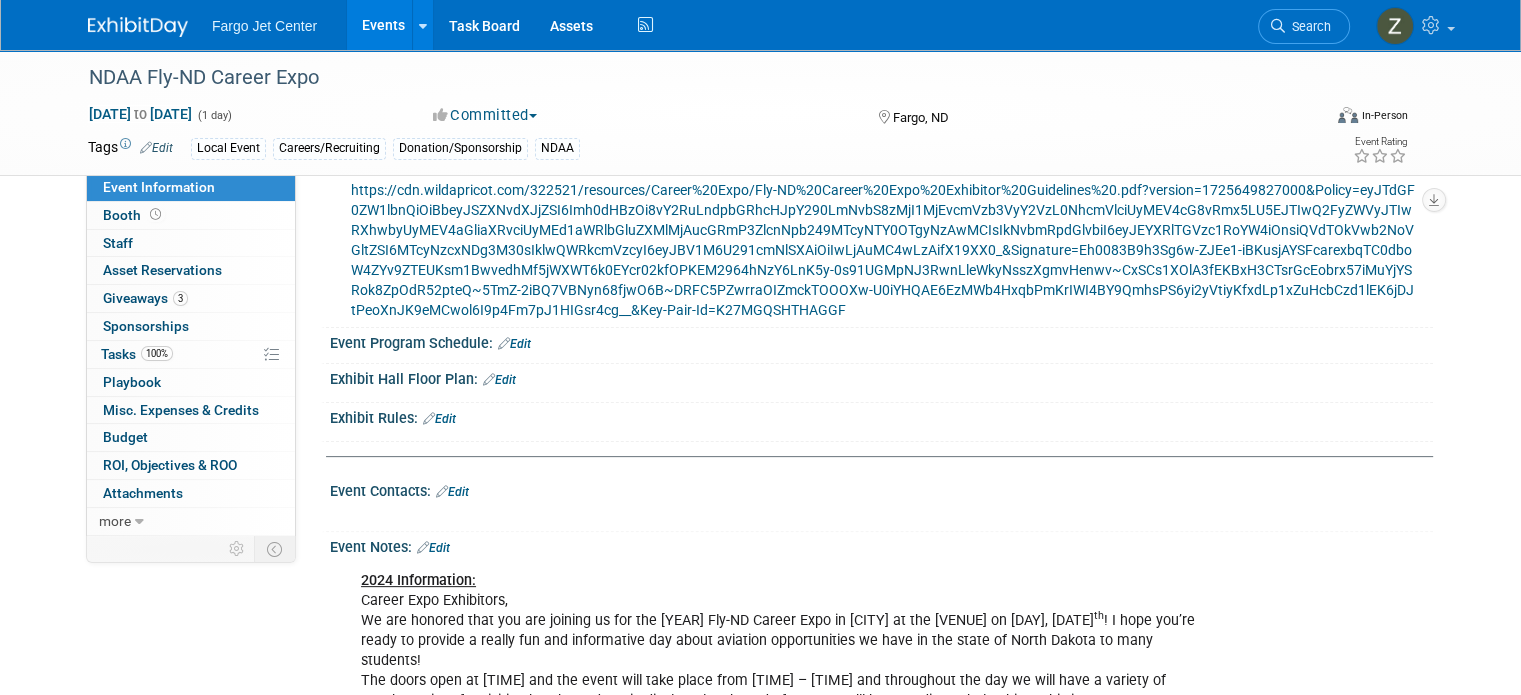 scroll, scrollTop: 523, scrollLeft: 0, axis: vertical 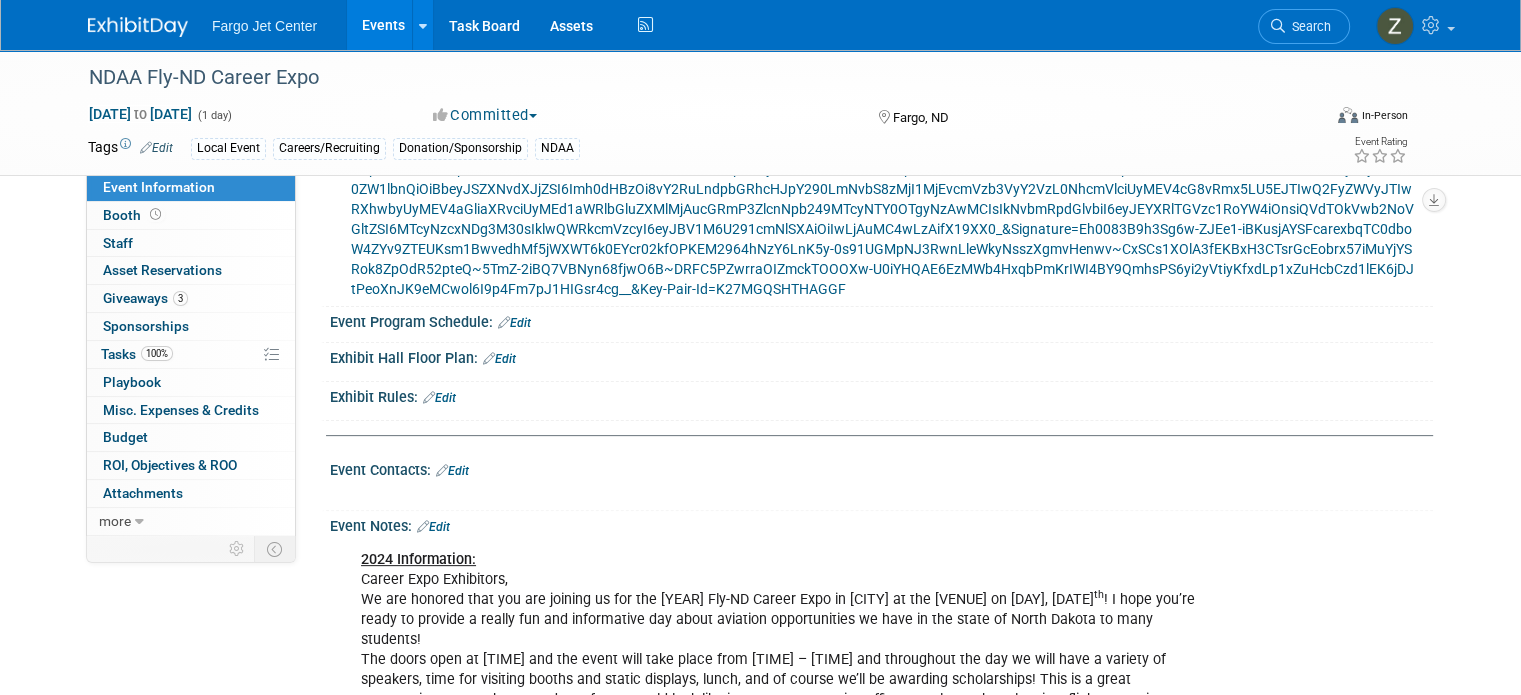 click on "Events" at bounding box center [383, 25] 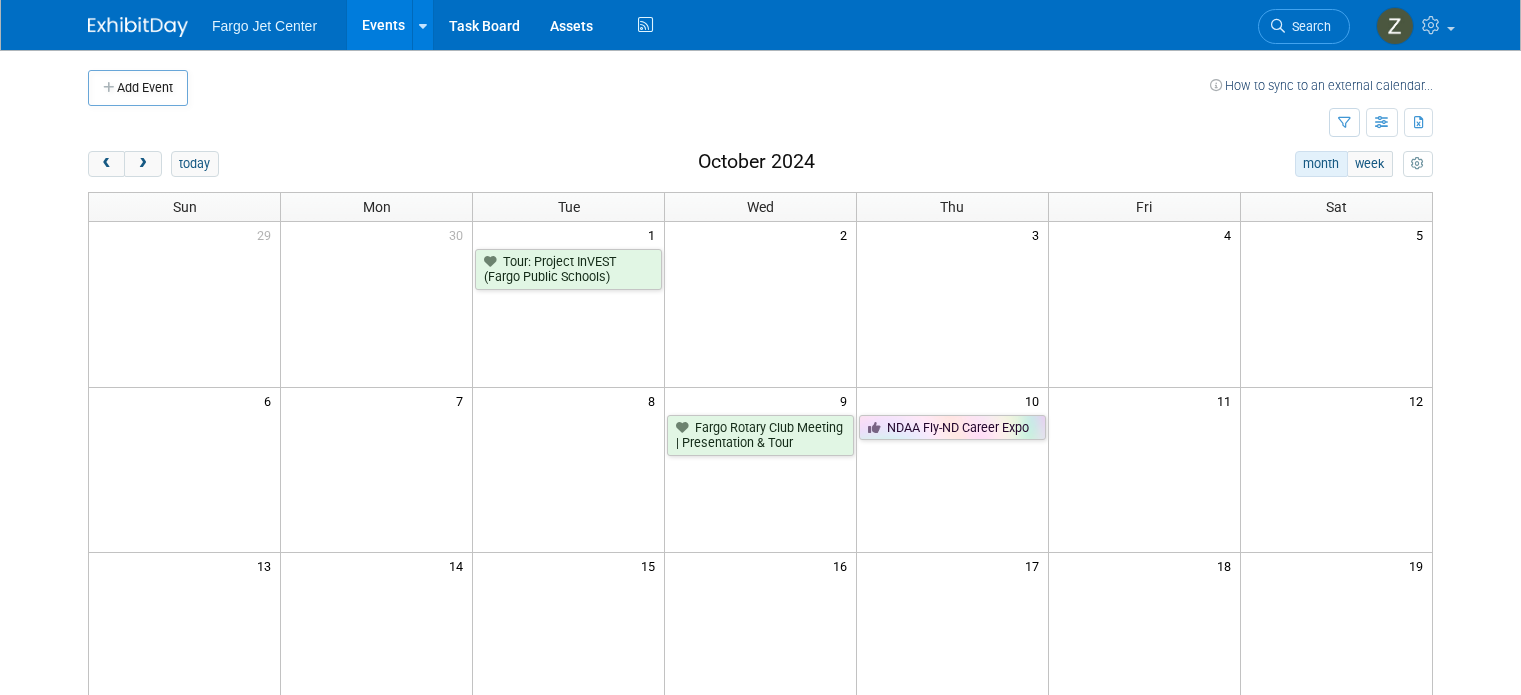 scroll, scrollTop: 0, scrollLeft: 0, axis: both 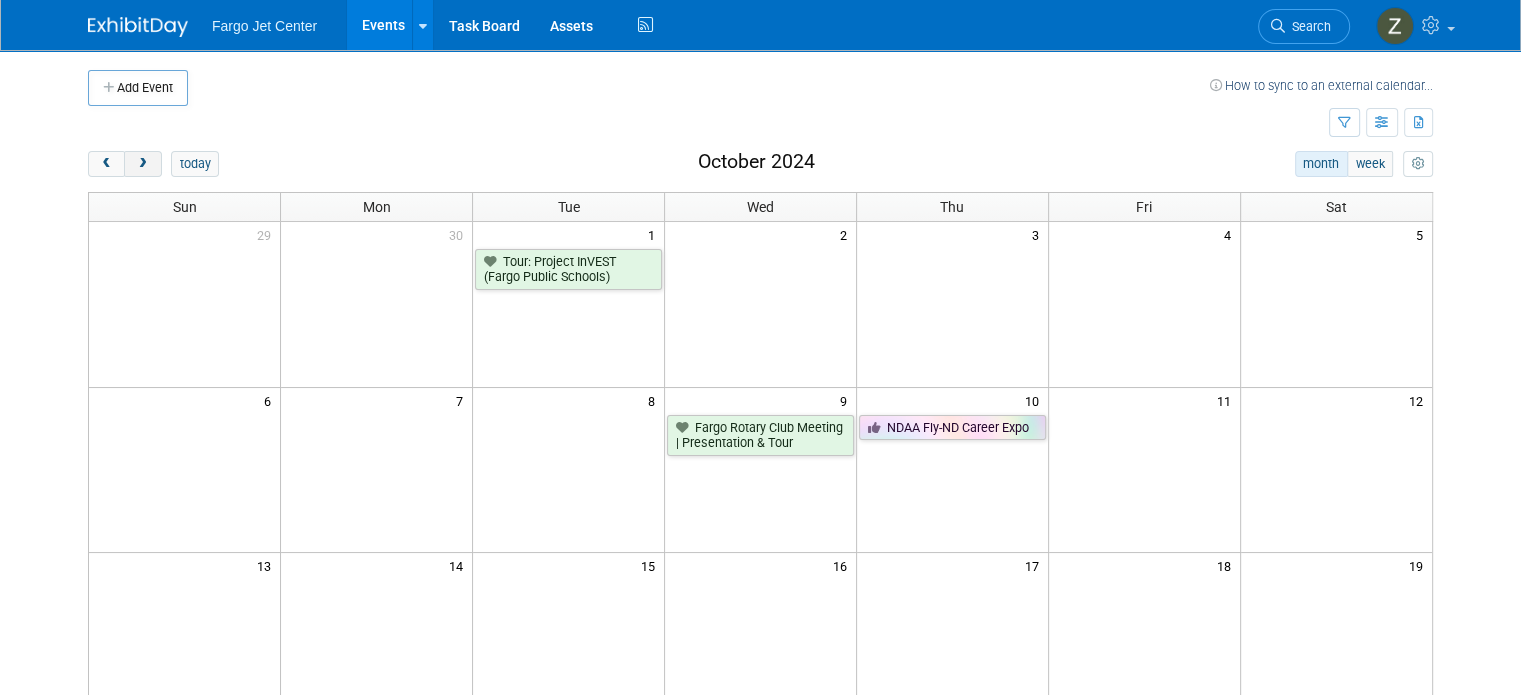 click at bounding box center (142, 164) 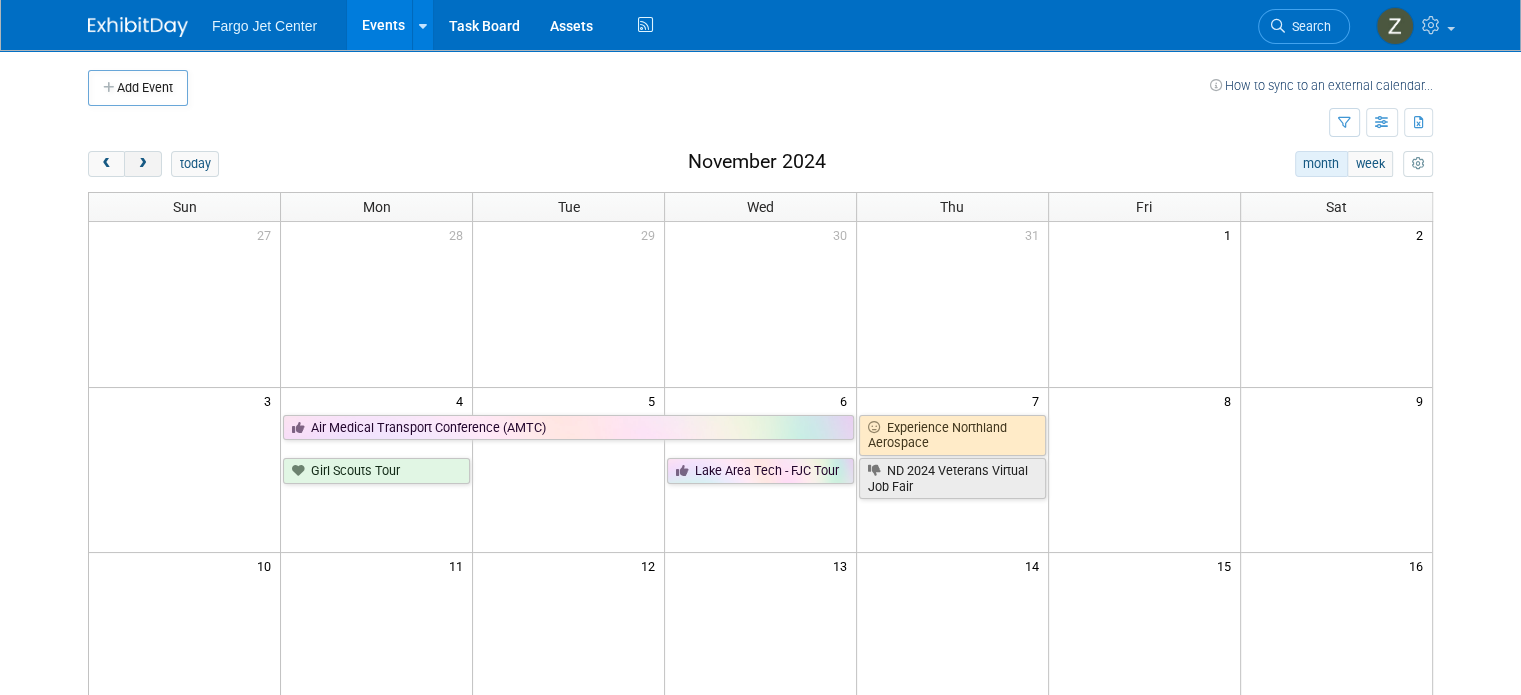 click at bounding box center [142, 164] 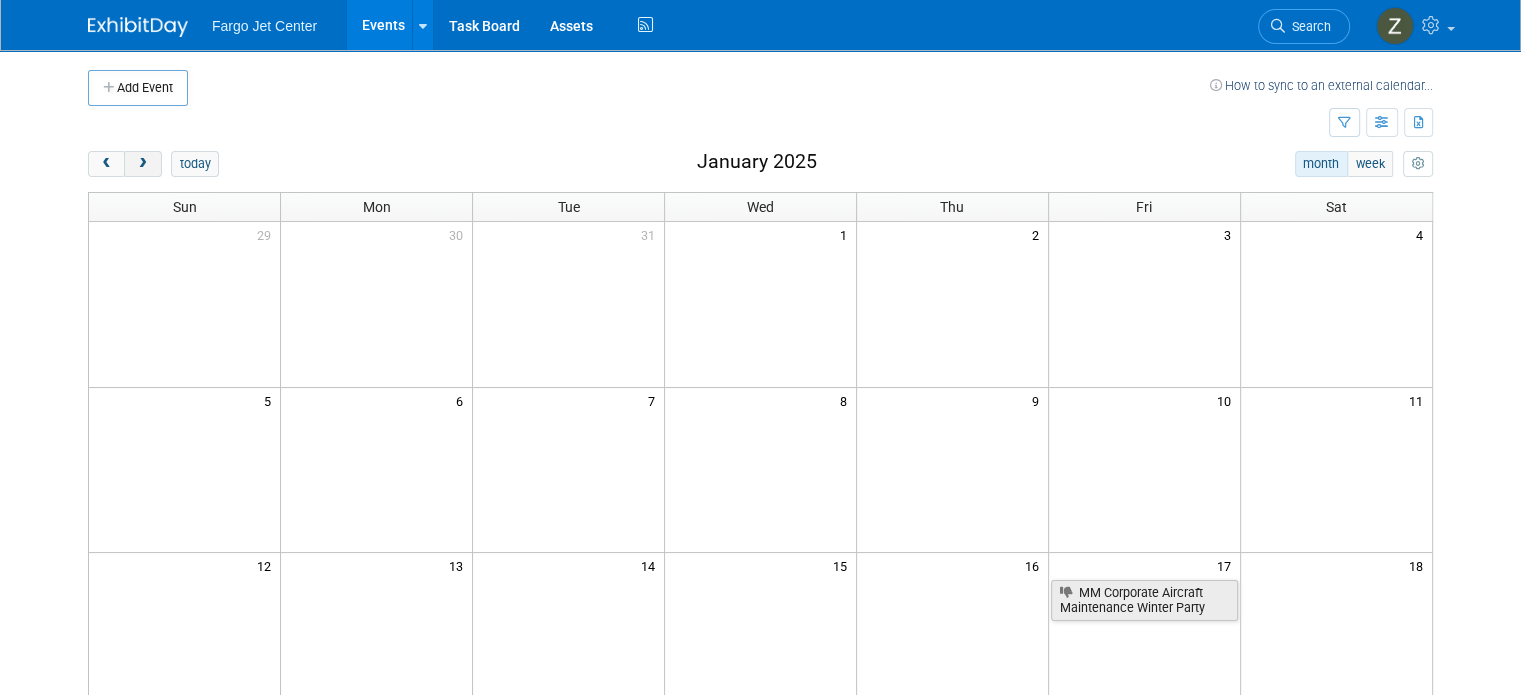 click at bounding box center (142, 164) 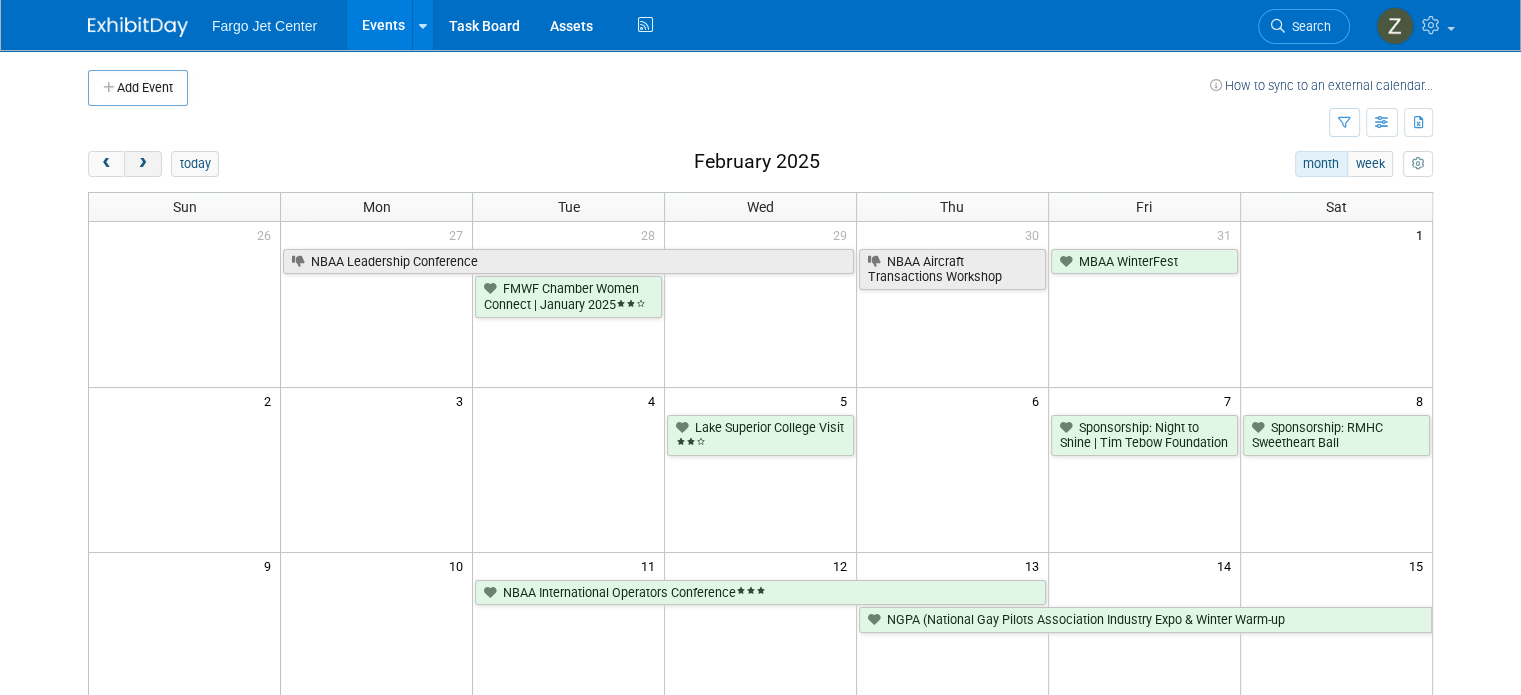 click at bounding box center (142, 164) 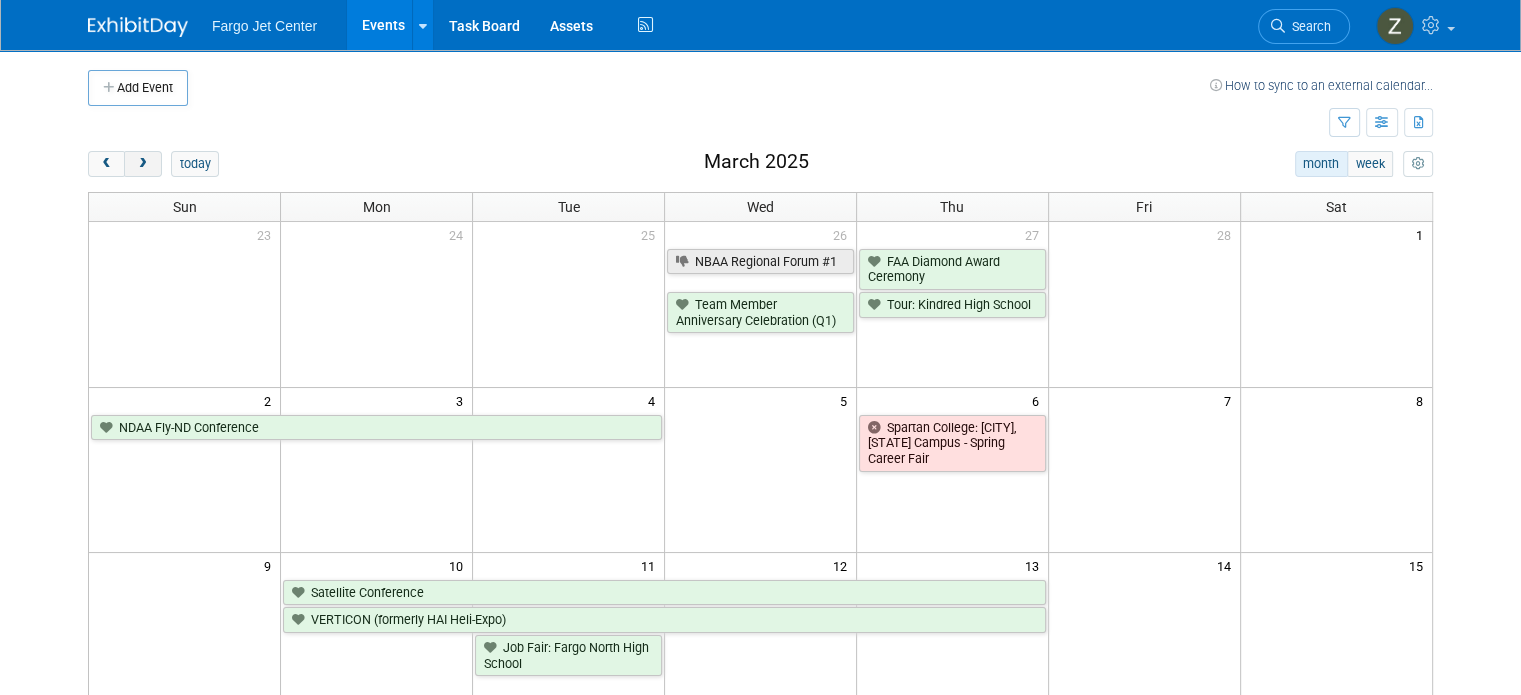 click at bounding box center [142, 164] 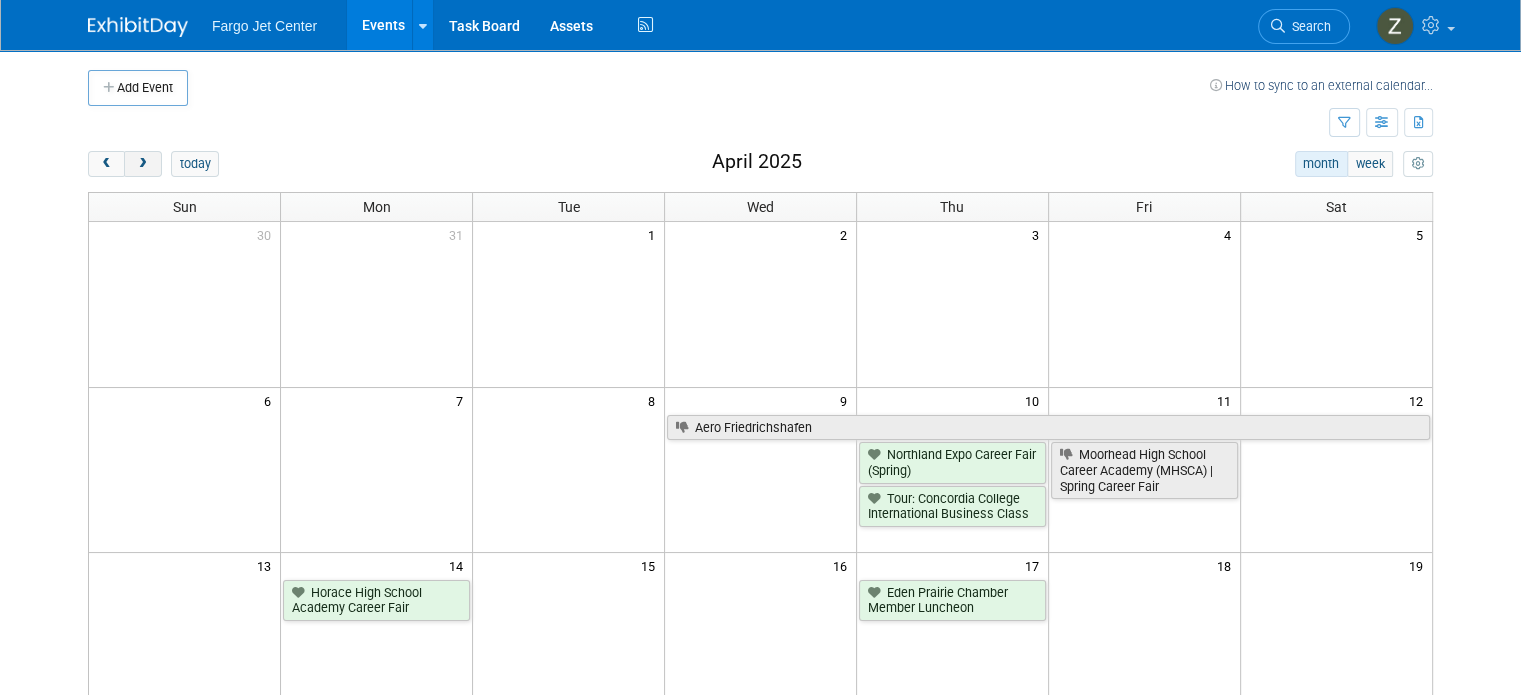 click at bounding box center (142, 164) 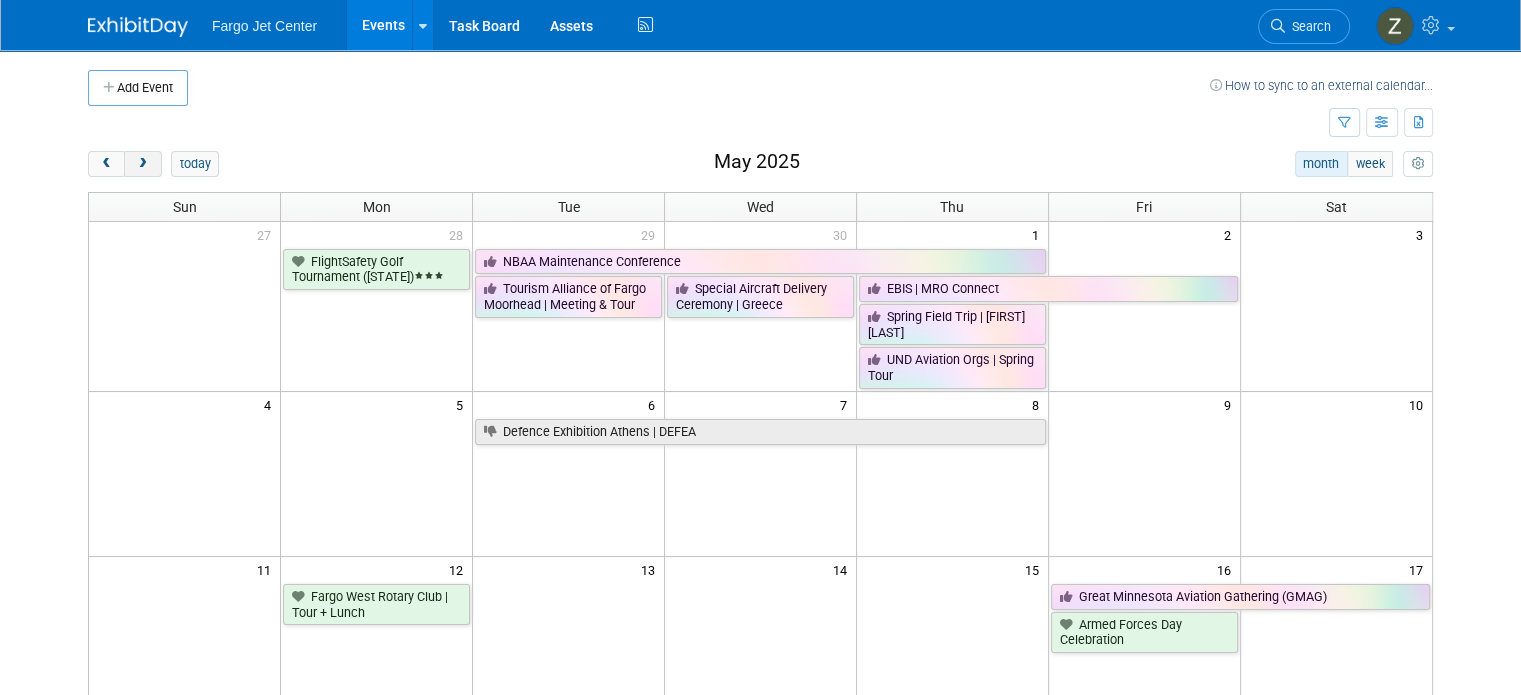 click at bounding box center [142, 164] 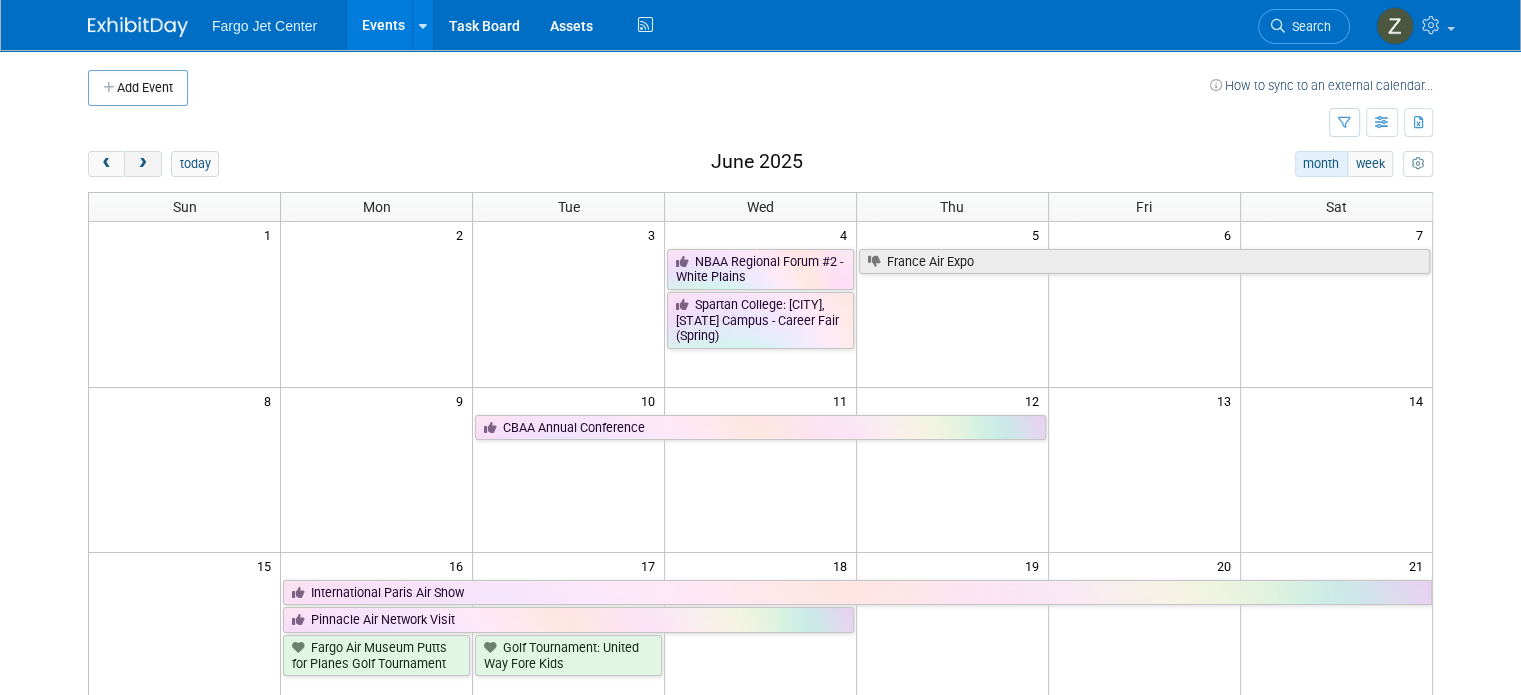 click at bounding box center (142, 164) 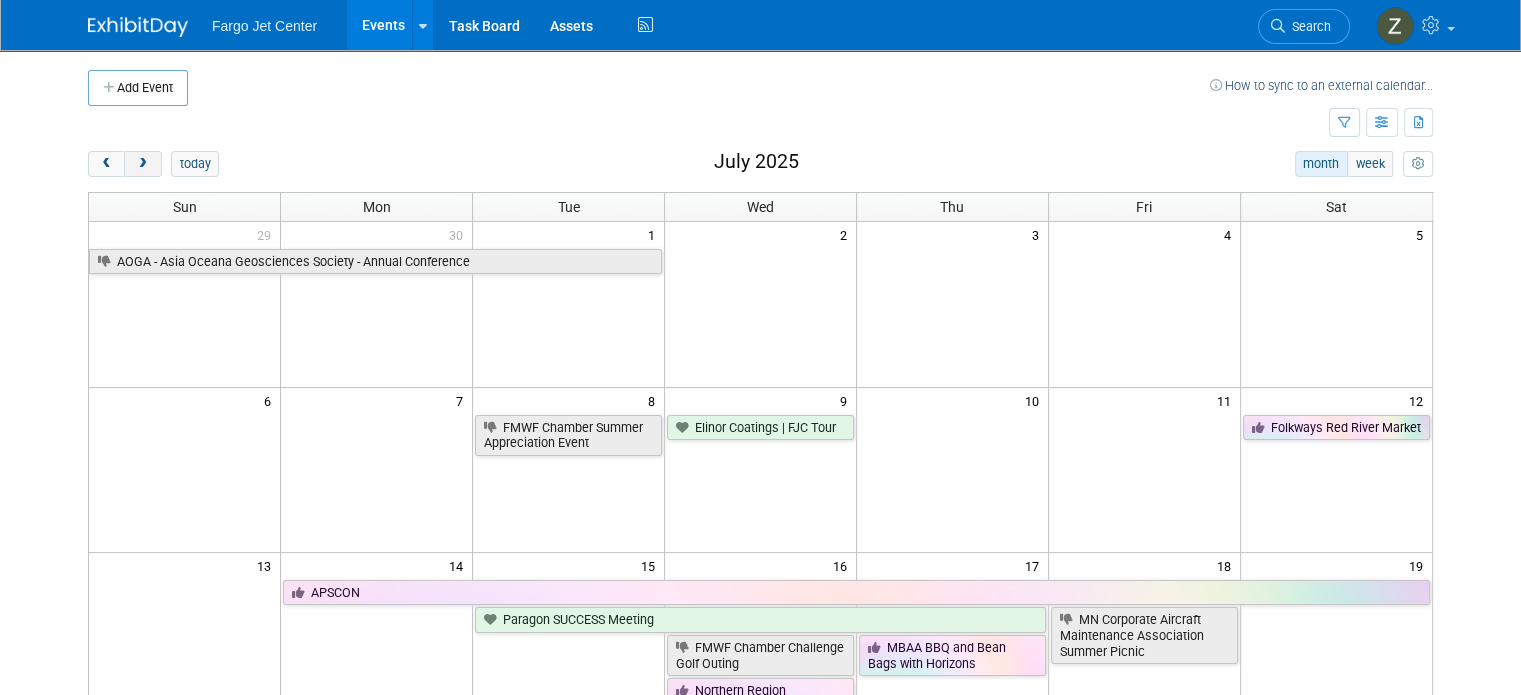 click at bounding box center [142, 164] 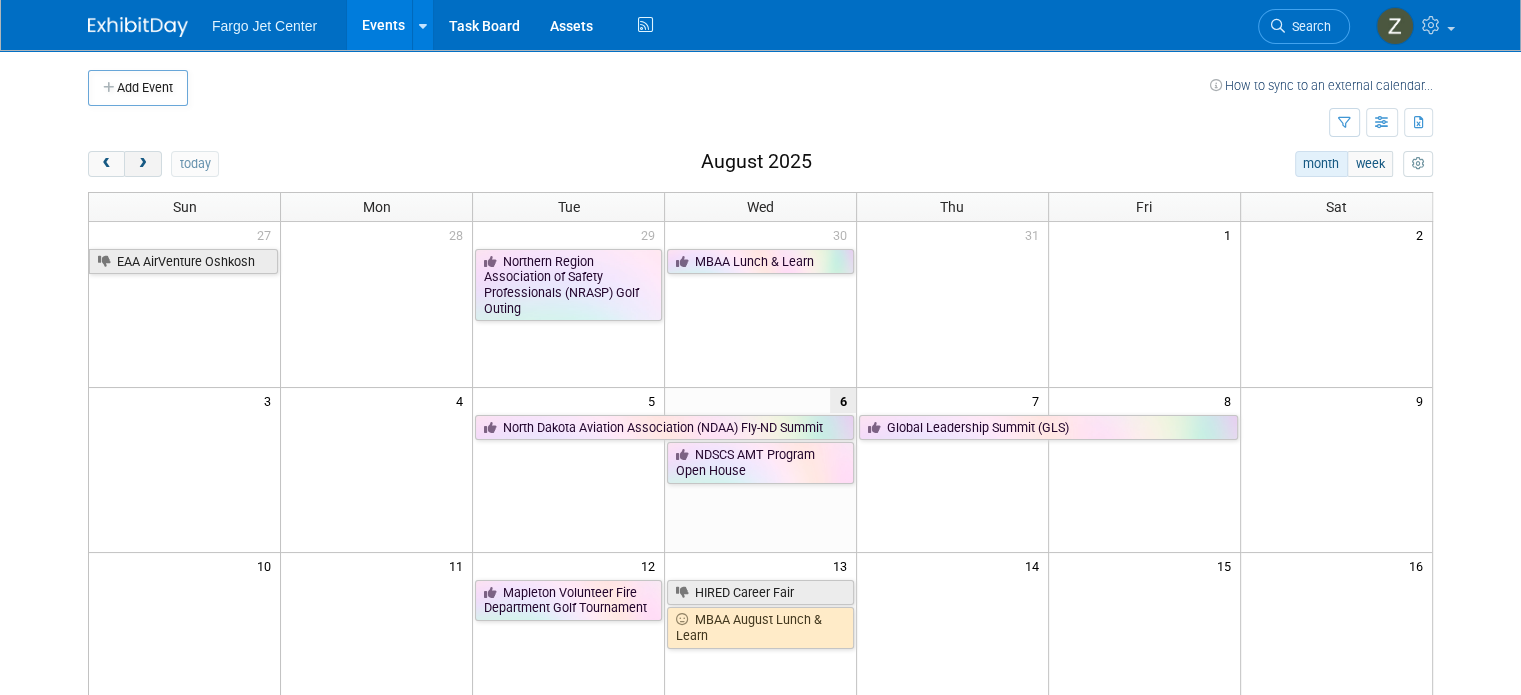 click at bounding box center [142, 164] 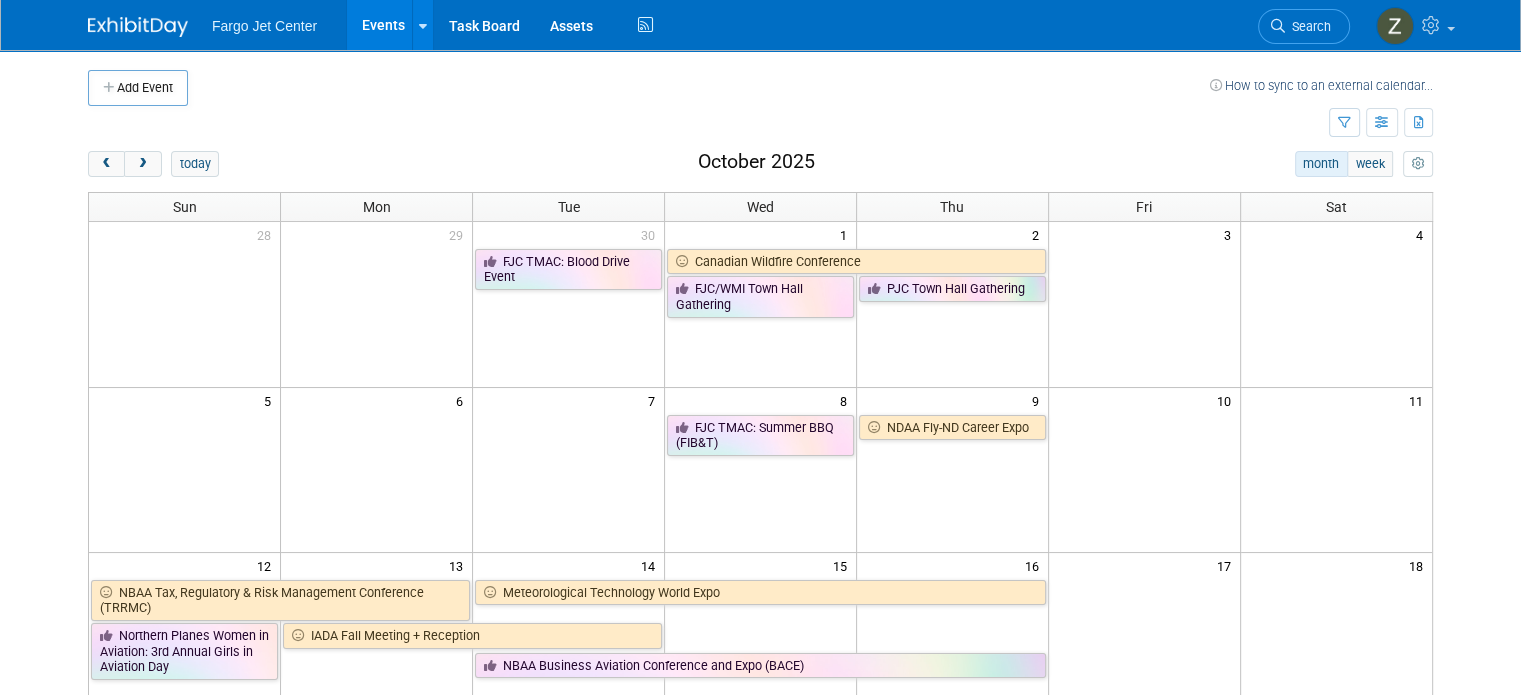 scroll, scrollTop: 167, scrollLeft: 0, axis: vertical 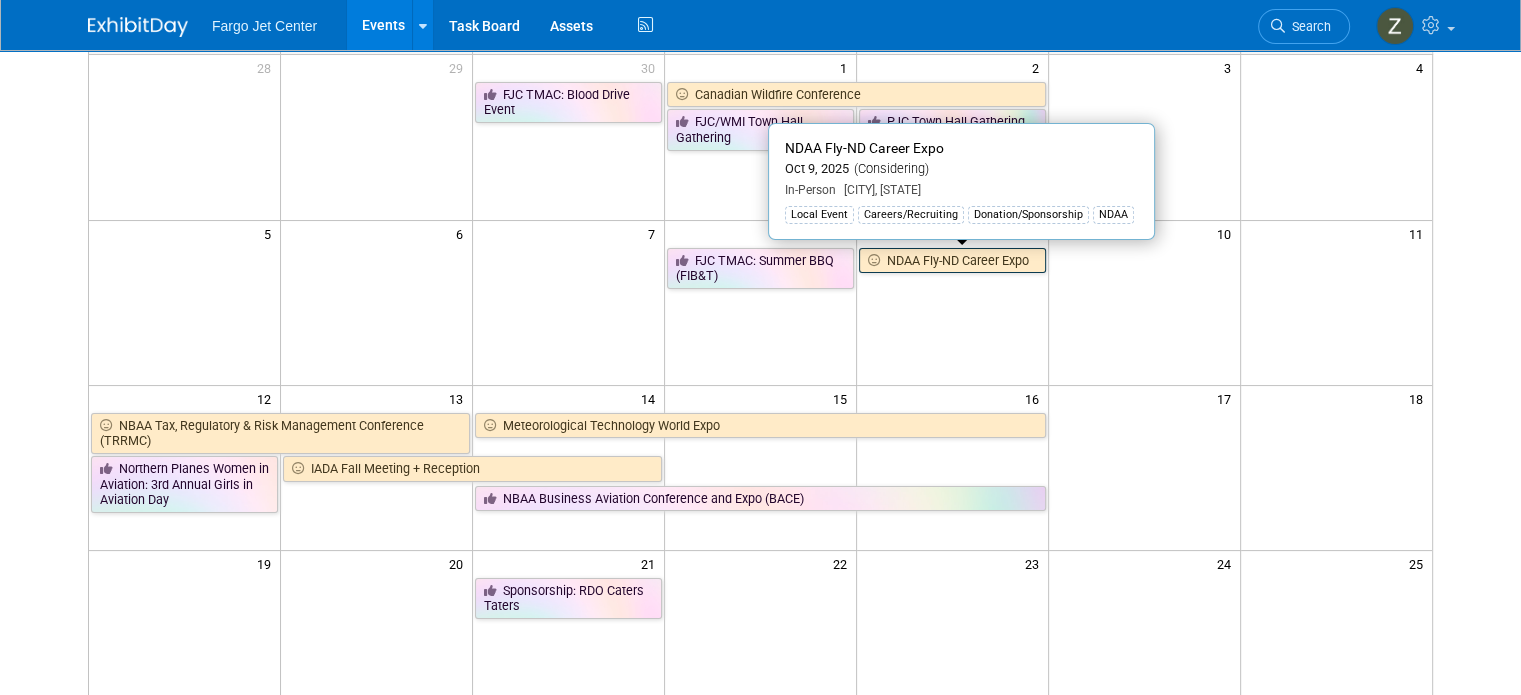 click on "NDAA Fly-ND Career Expo" at bounding box center (952, 261) 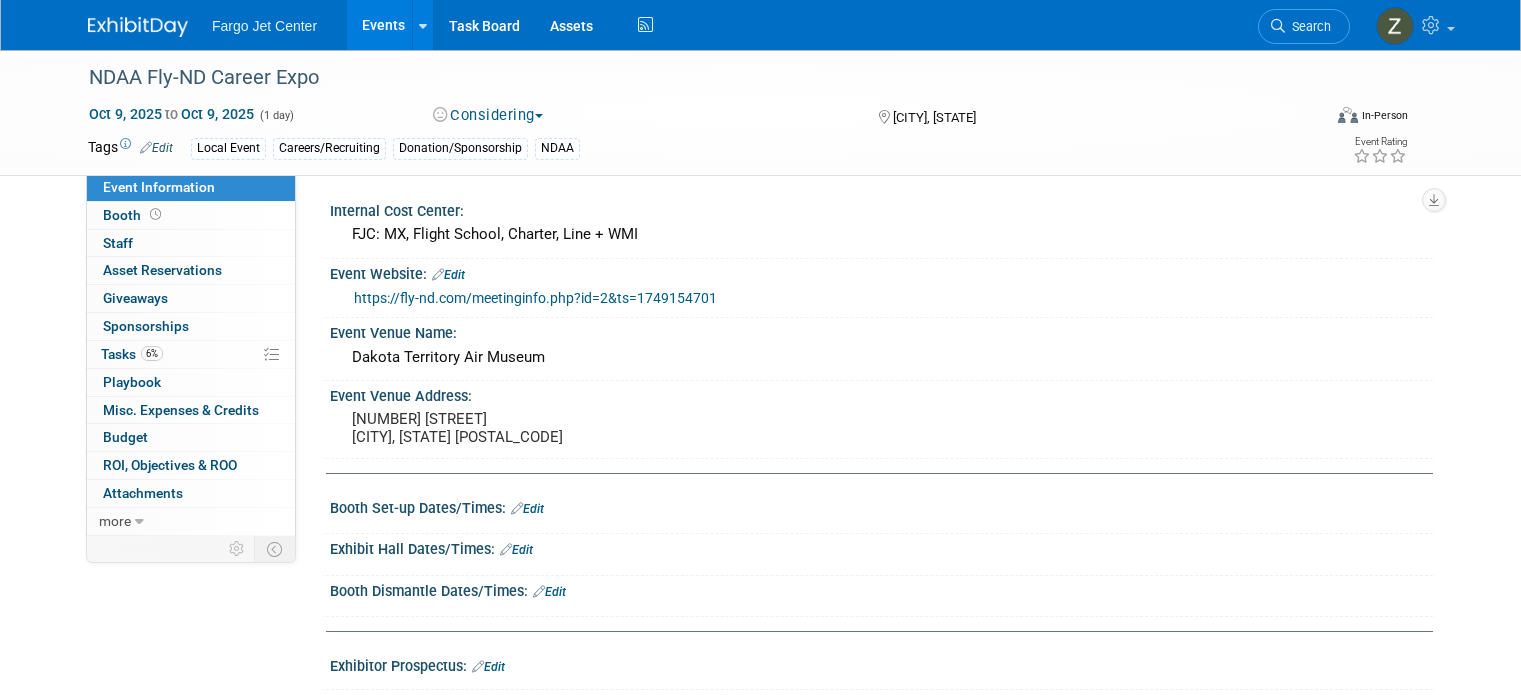 scroll, scrollTop: 0, scrollLeft: 0, axis: both 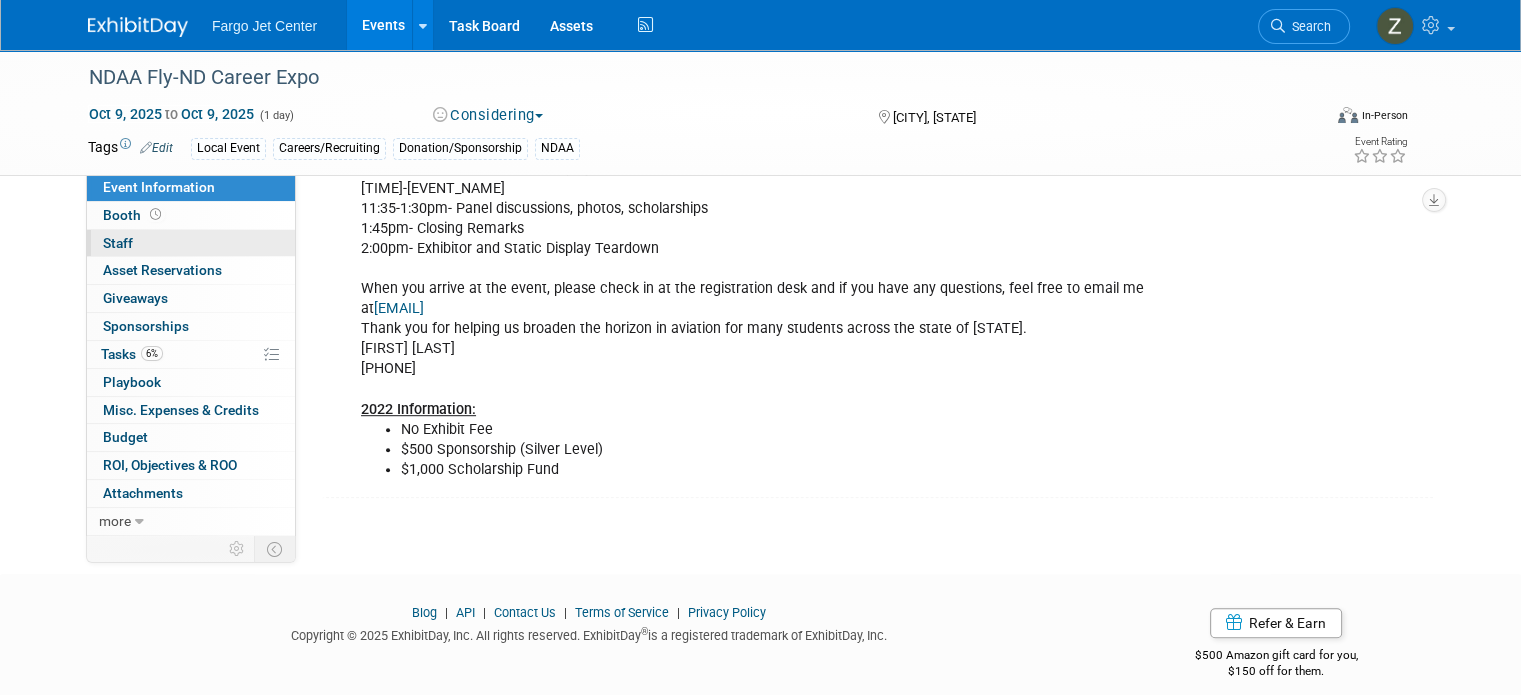 click on "0
Staff 0" at bounding box center (191, 243) 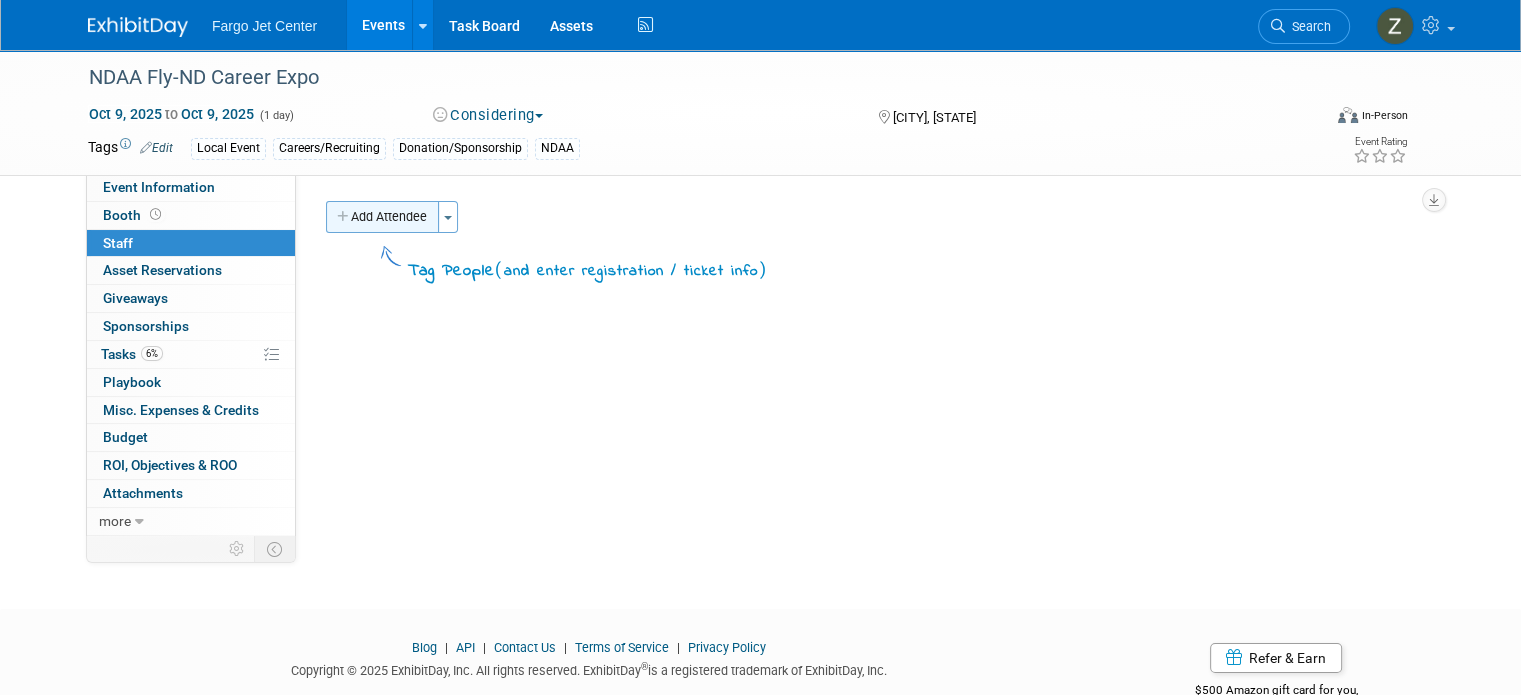 click on "Add Attendee" at bounding box center [382, 217] 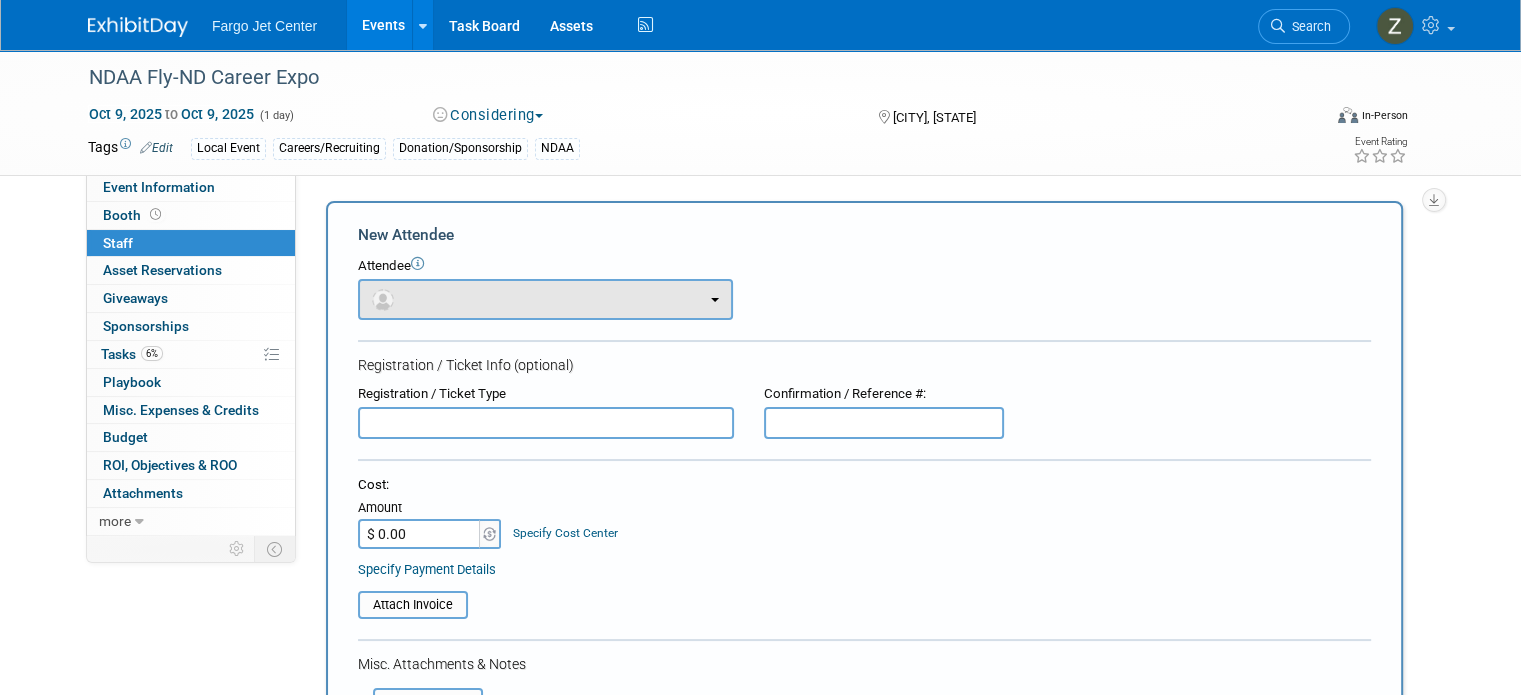 scroll, scrollTop: 0, scrollLeft: 0, axis: both 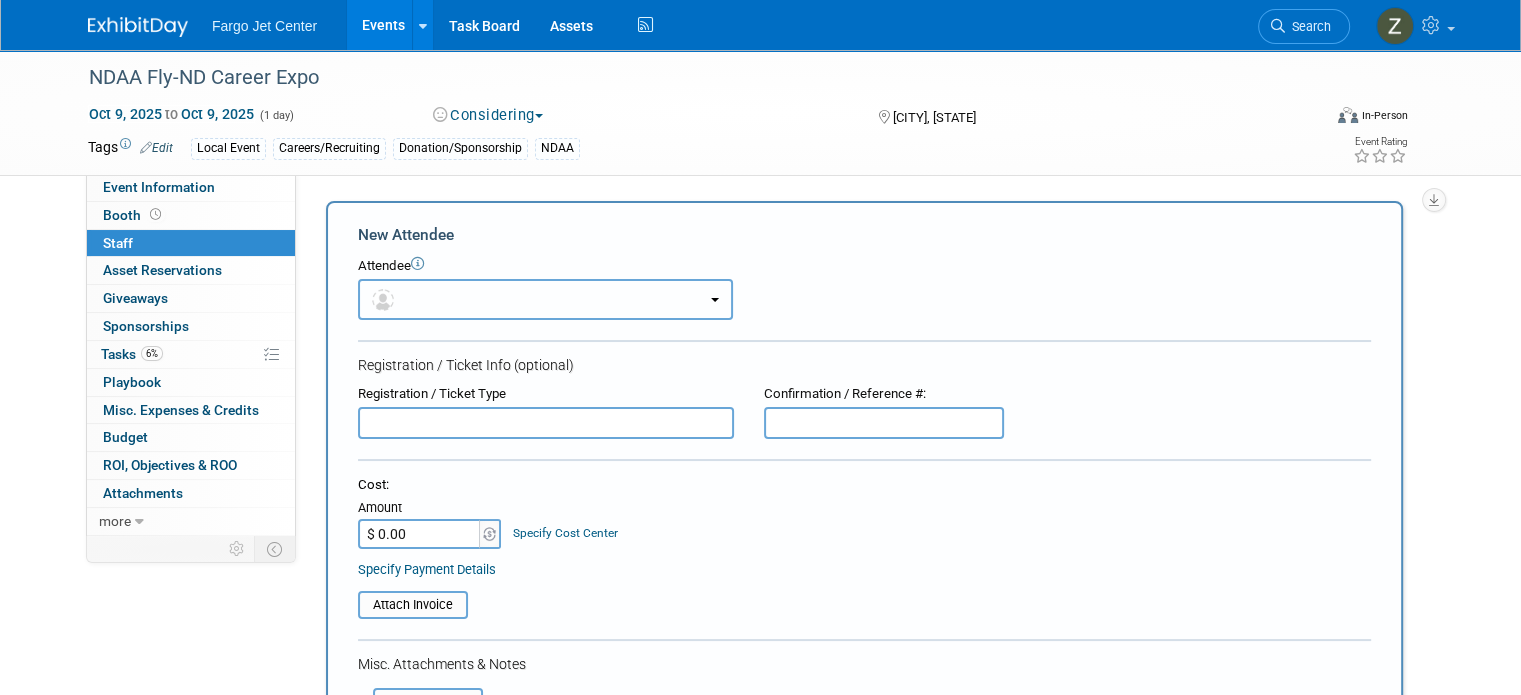 click at bounding box center (545, 299) 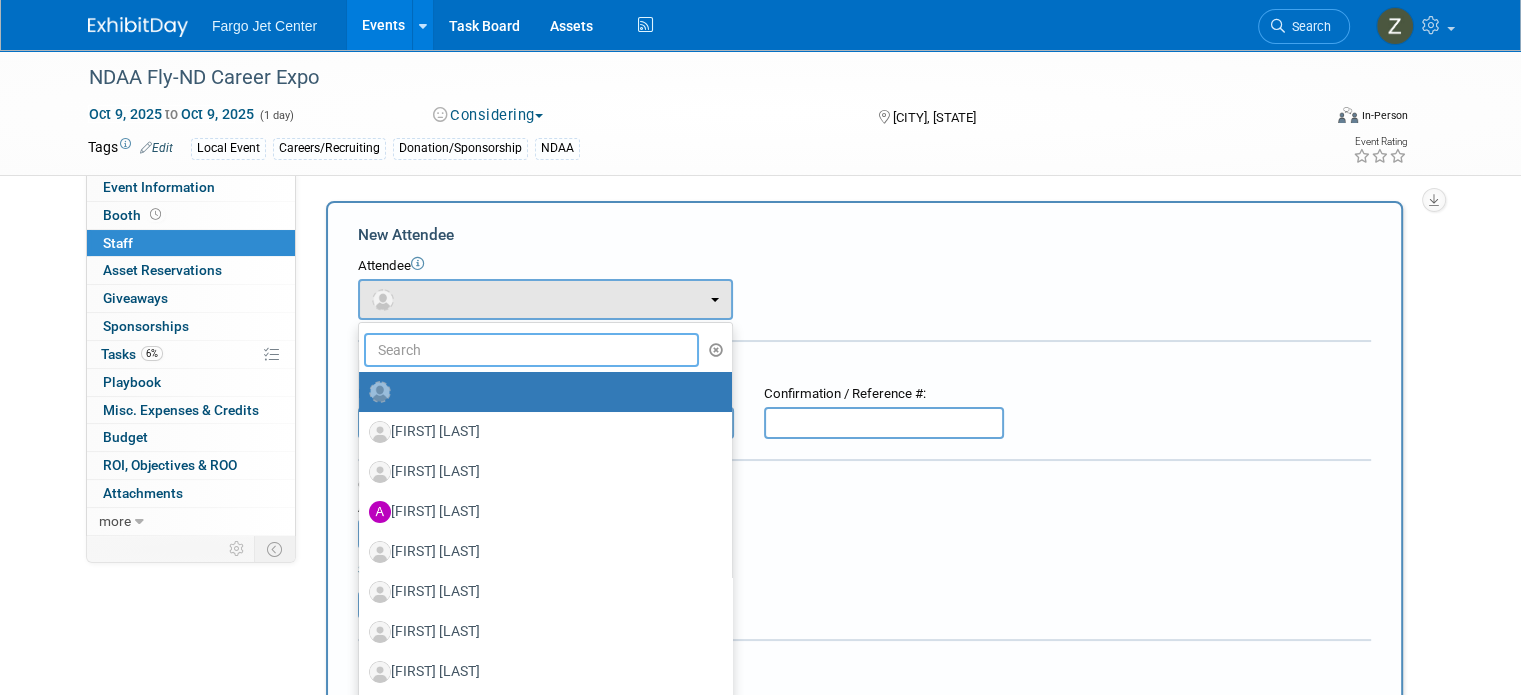 click at bounding box center (531, 350) 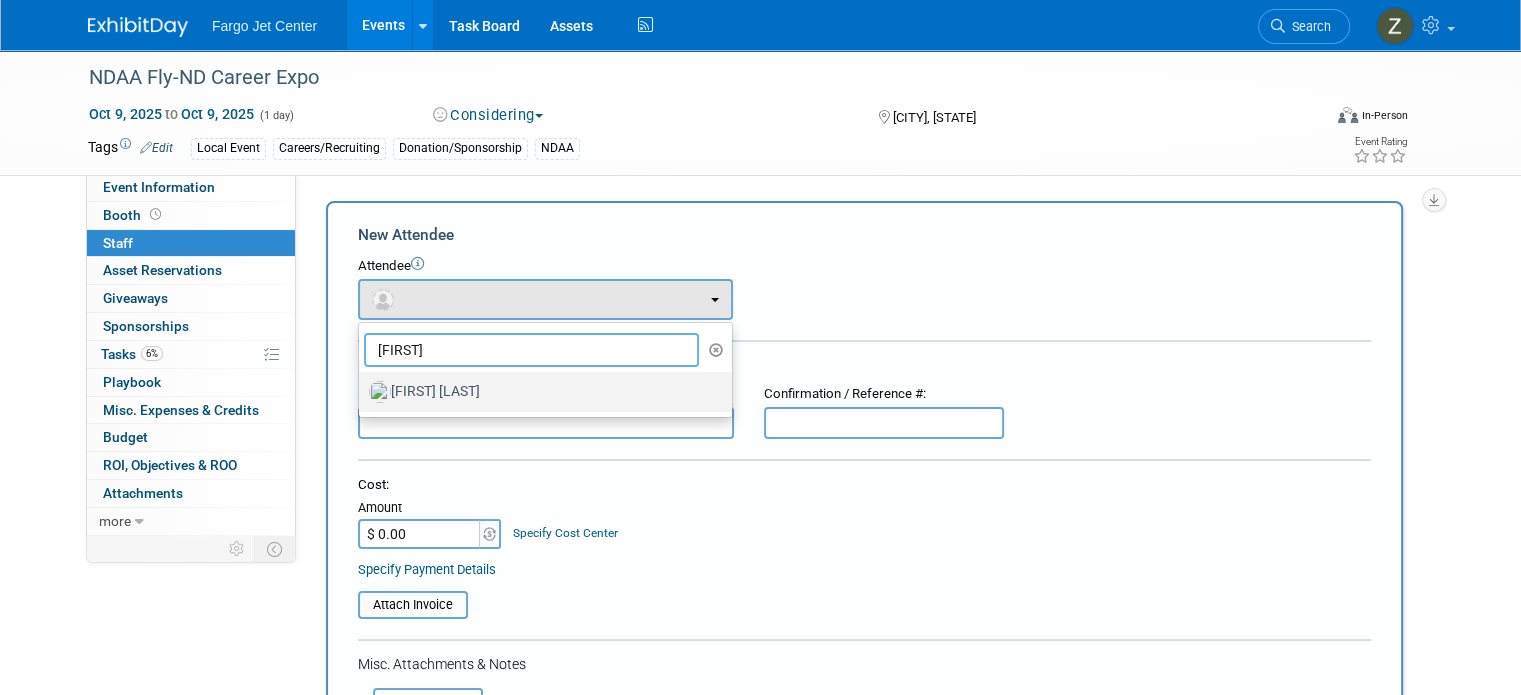 type on "[FIRST]" 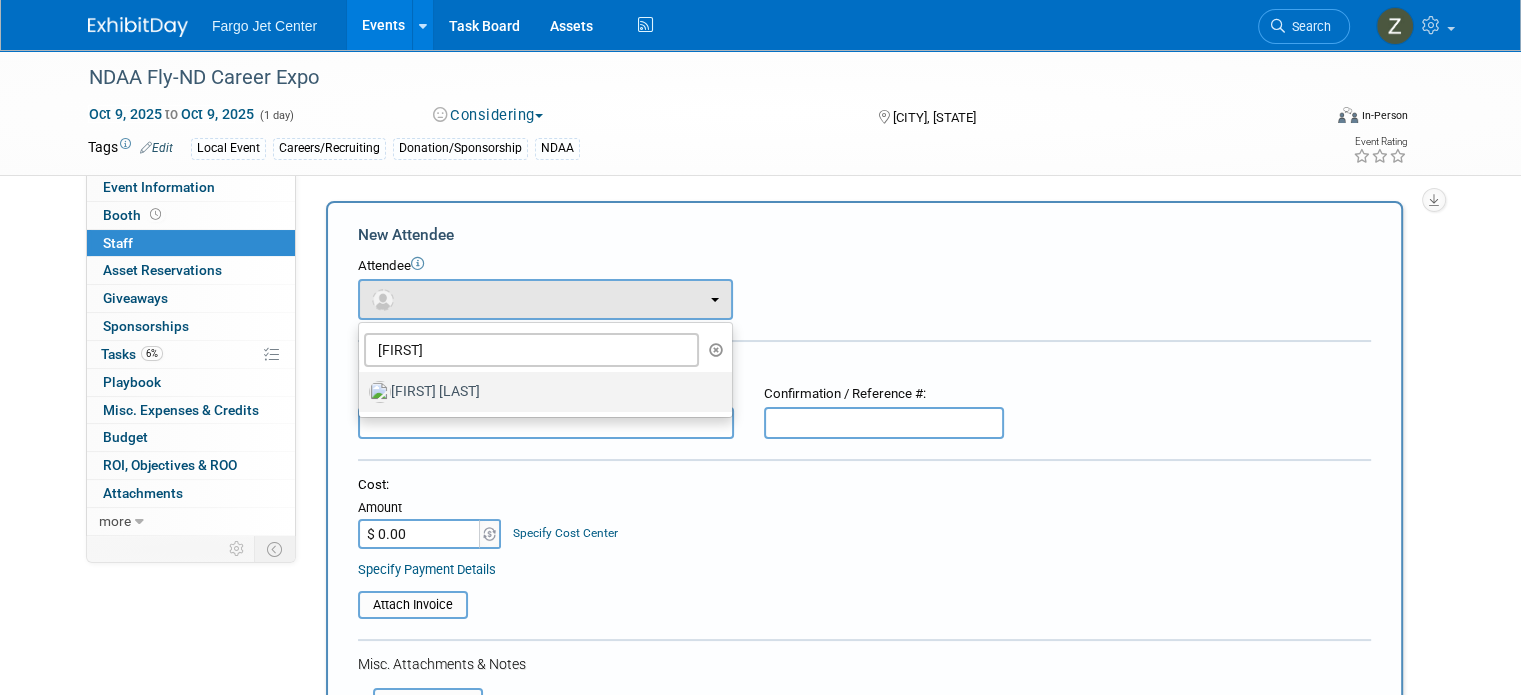 click on "[FIRST] [LAST]" at bounding box center (540, 392) 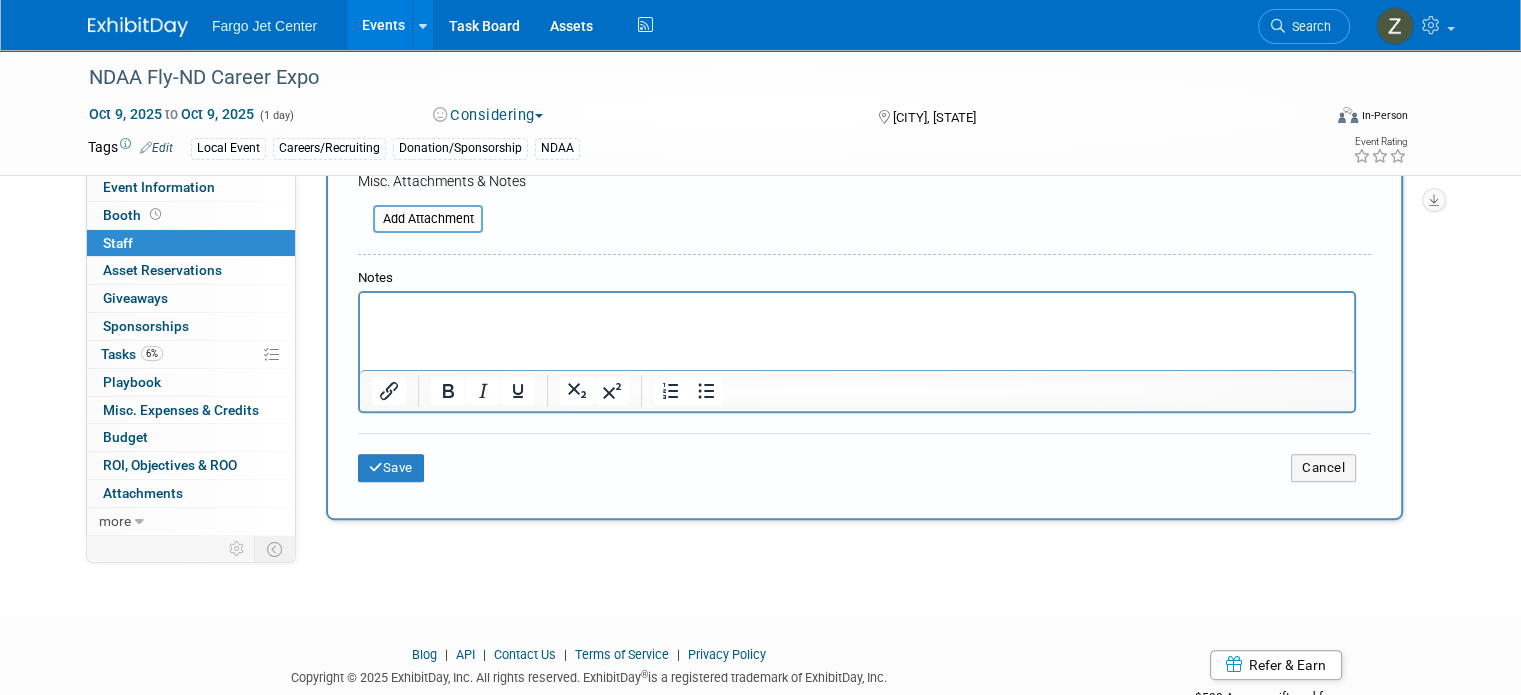 scroll, scrollTop: 544, scrollLeft: 0, axis: vertical 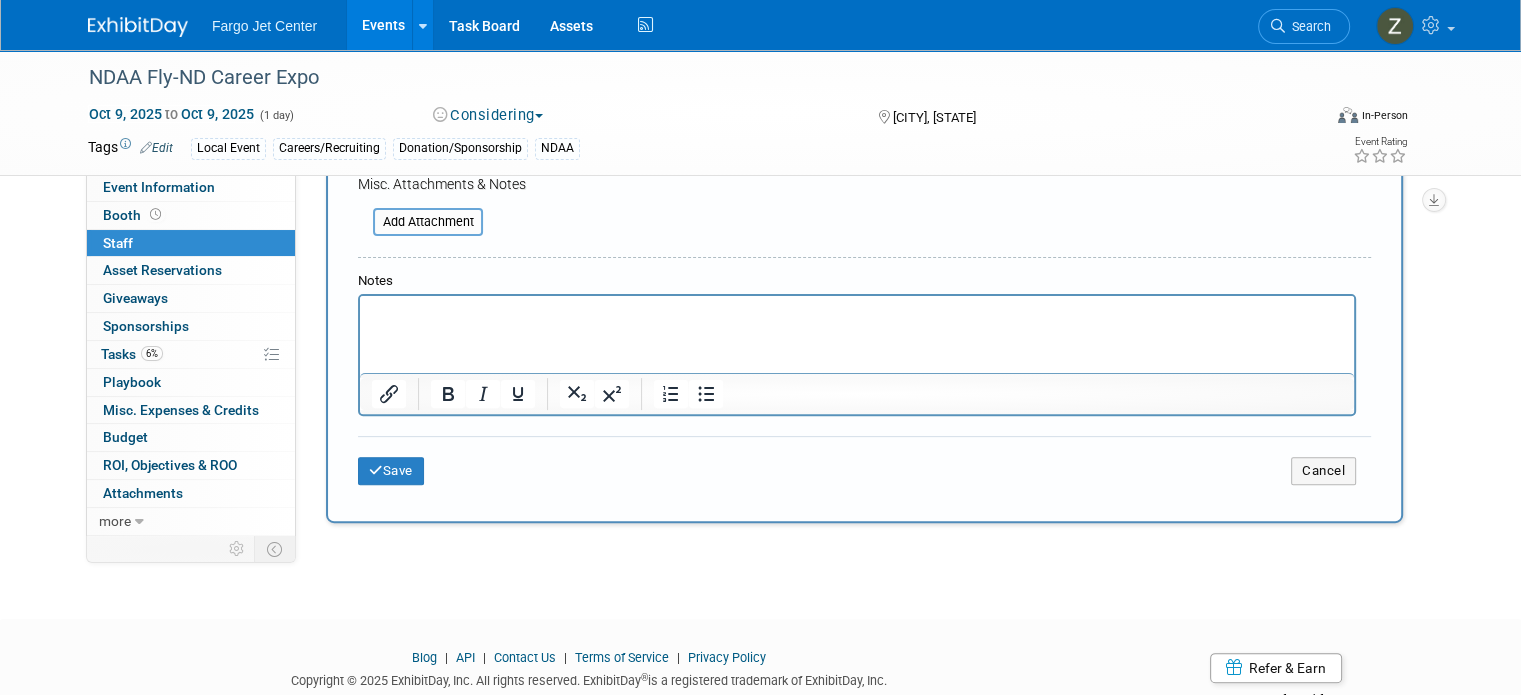 click on "Save
Cancel" at bounding box center (864, 468) 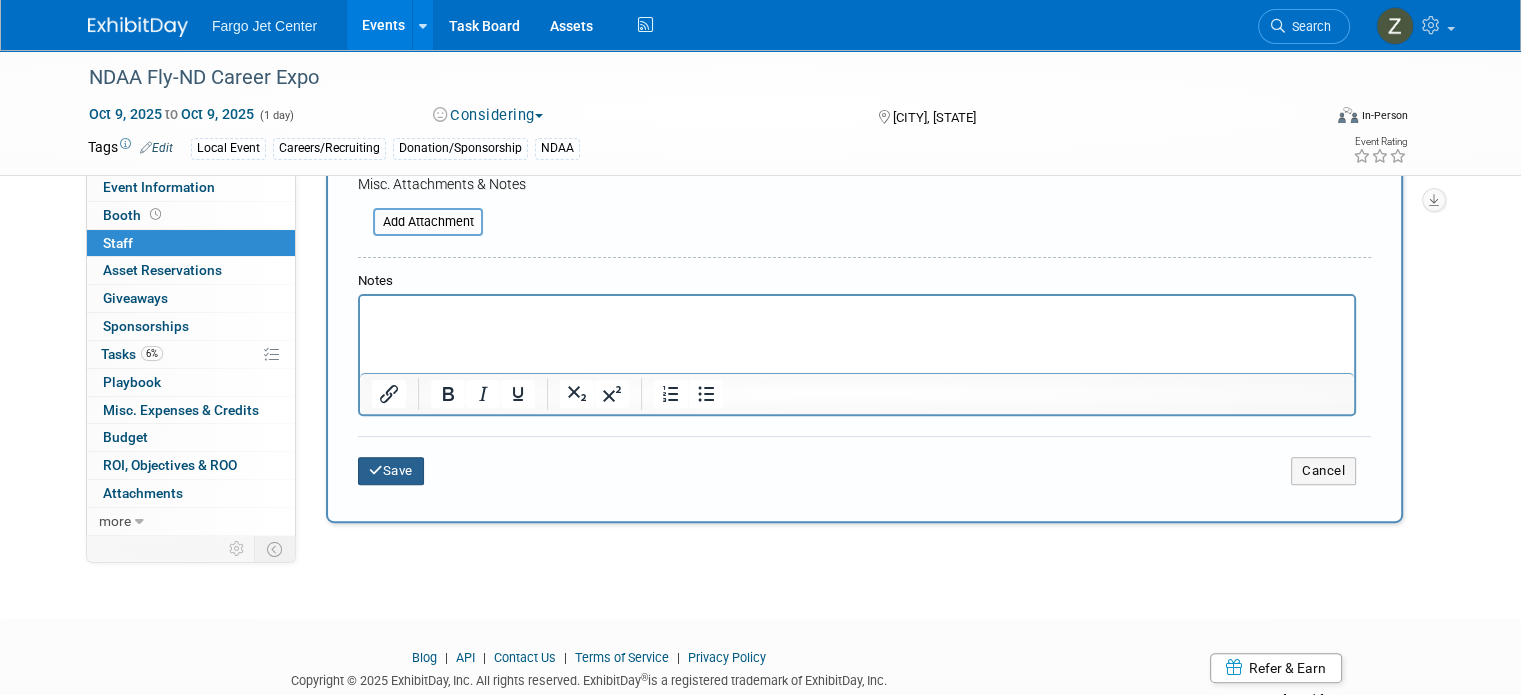 click on "Save" at bounding box center [391, 471] 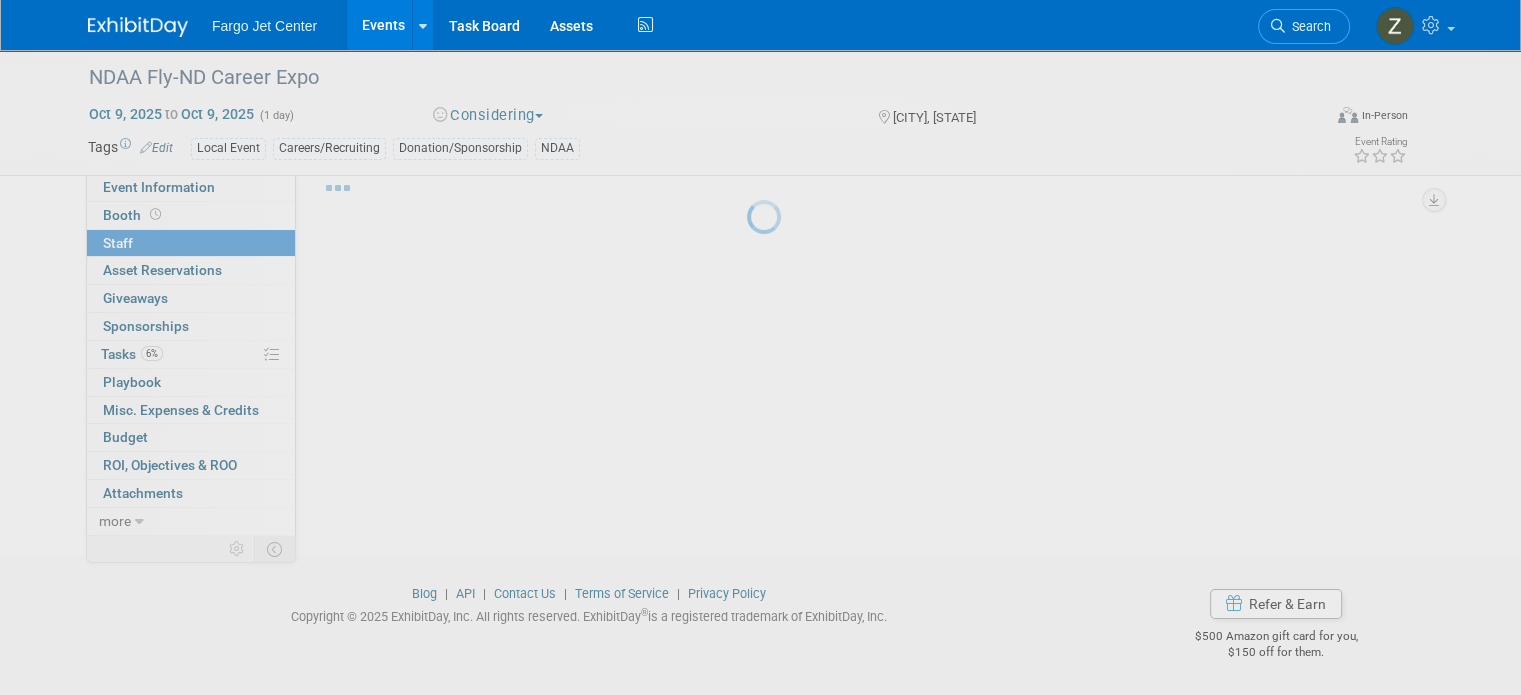 scroll, scrollTop: 53, scrollLeft: 0, axis: vertical 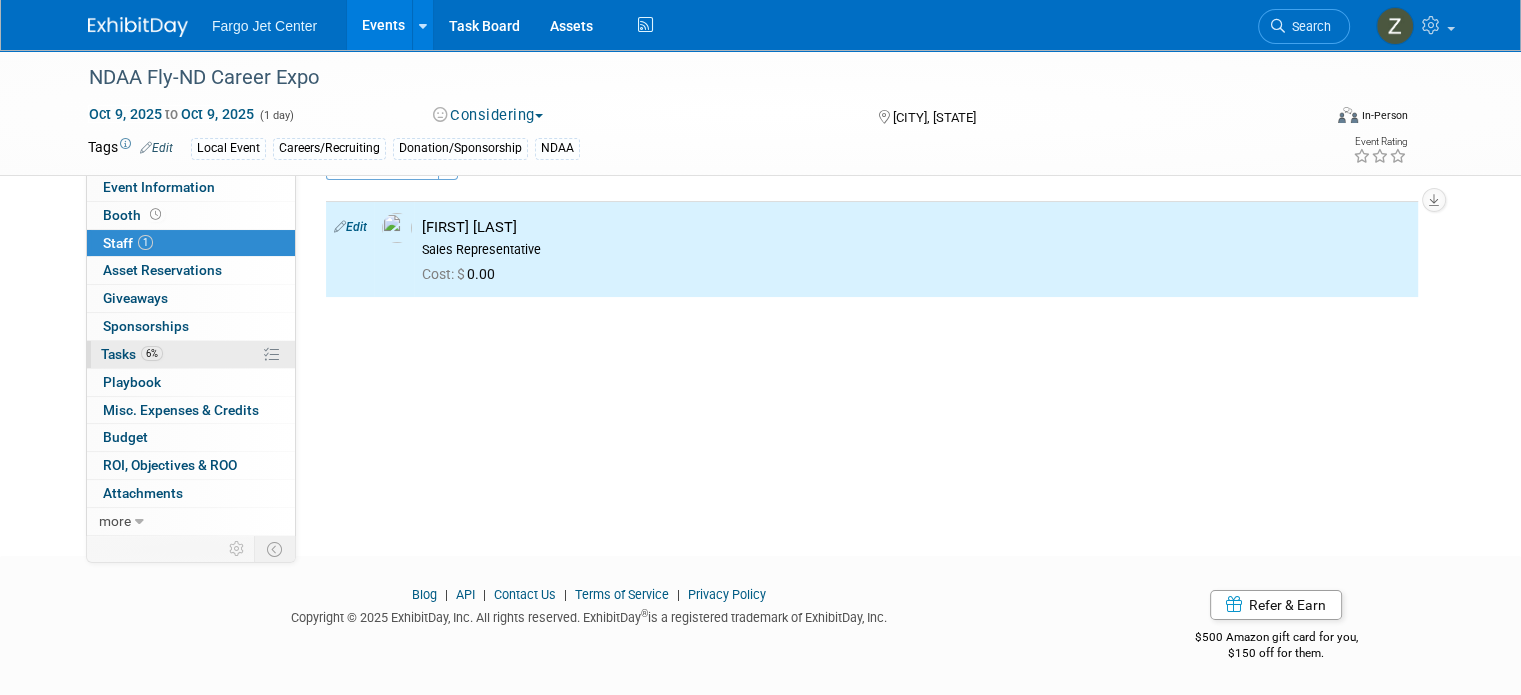 click on "6%
Tasks 6%" at bounding box center [191, 354] 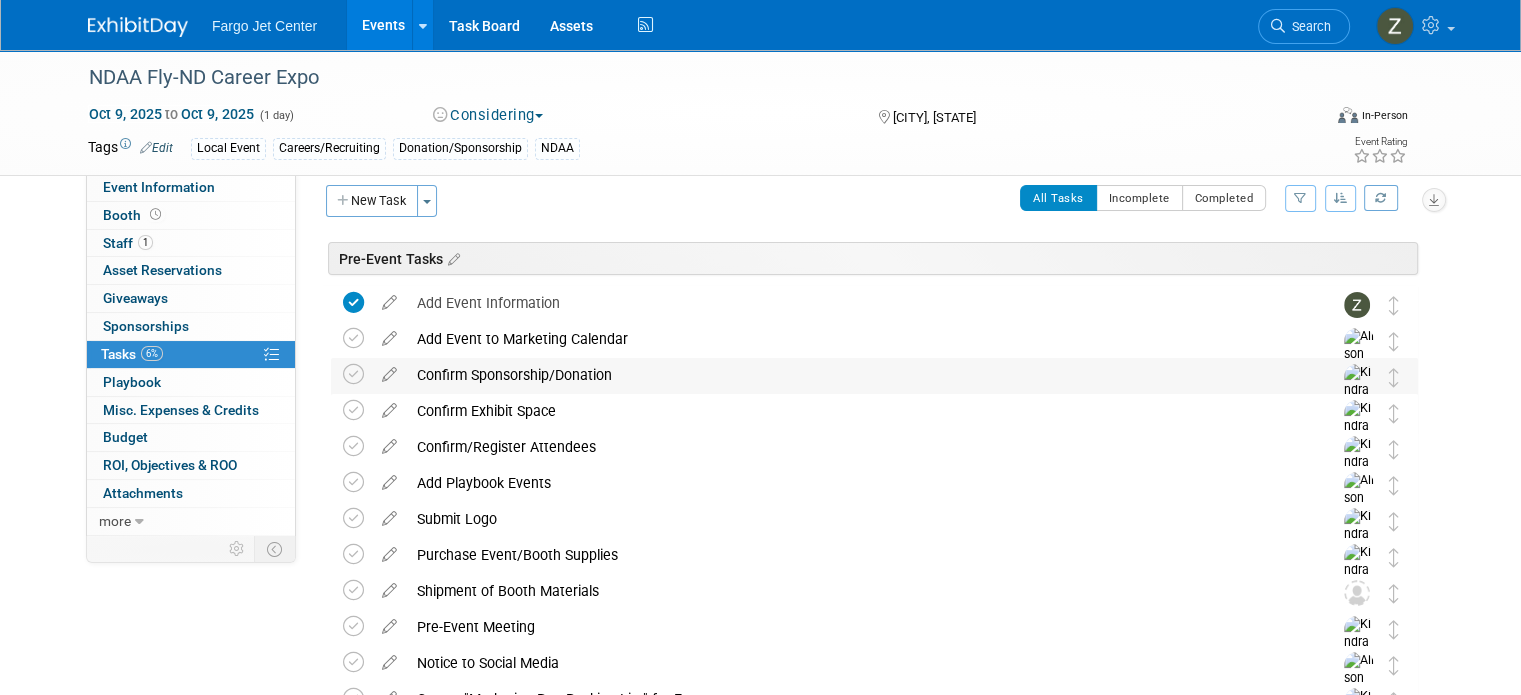 scroll, scrollTop: 18, scrollLeft: 0, axis: vertical 